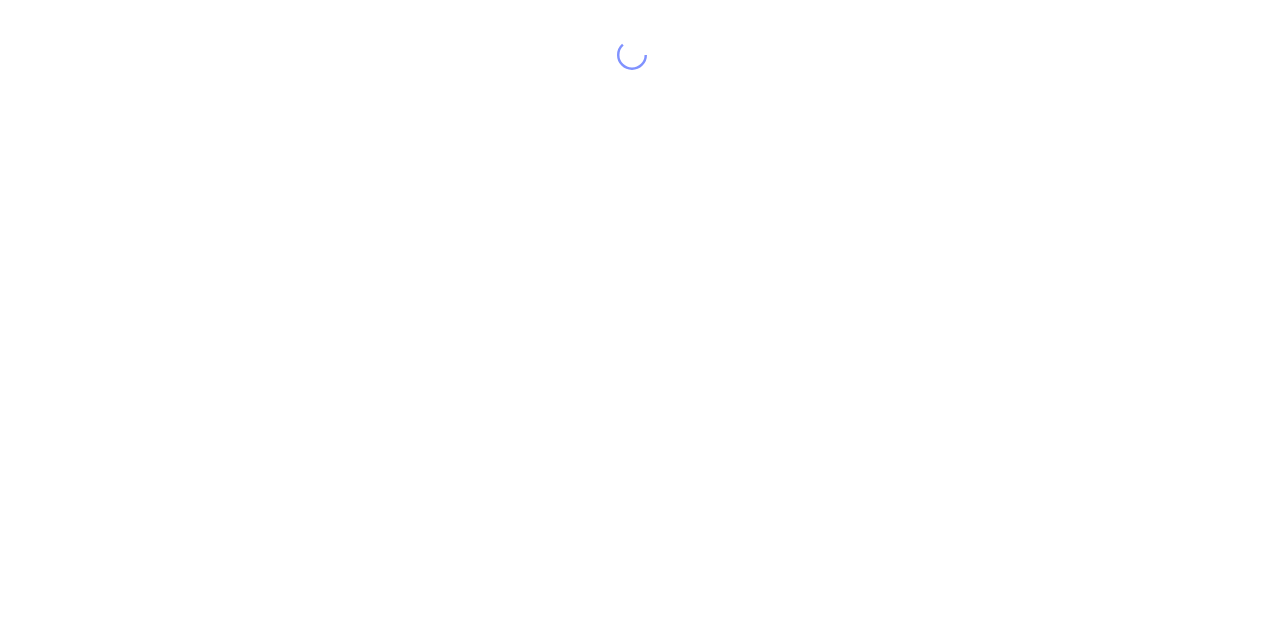 scroll, scrollTop: 0, scrollLeft: 0, axis: both 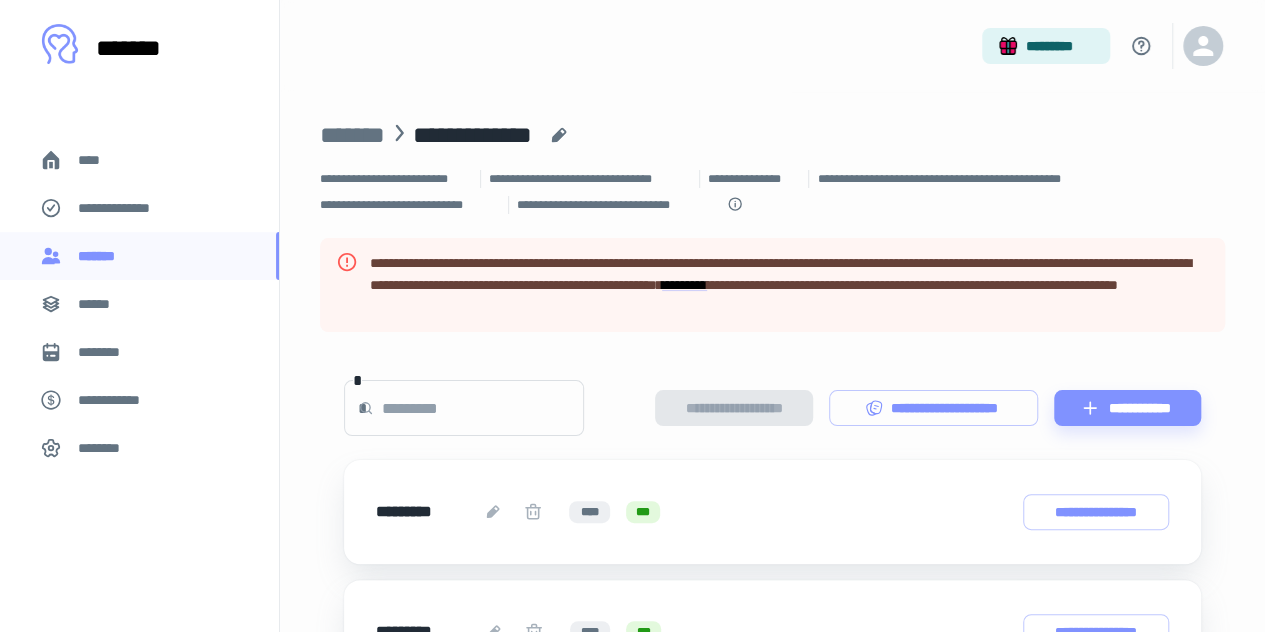 click on "******" at bounding box center (139, 304) 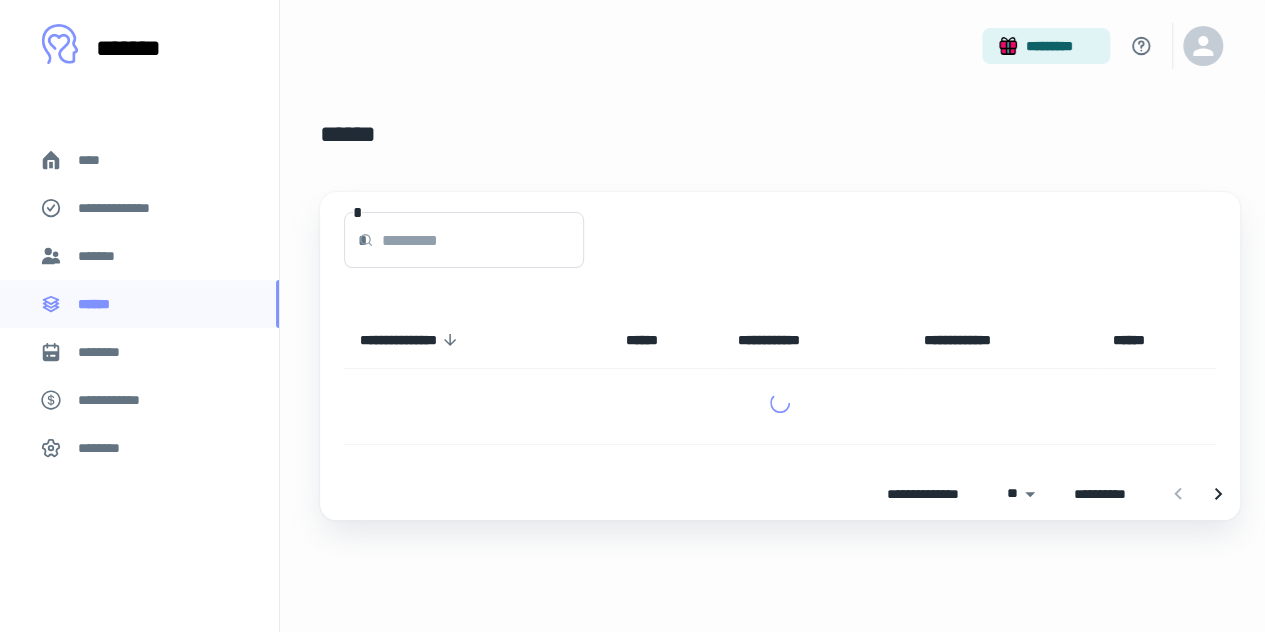 click on "********" at bounding box center (139, 352) 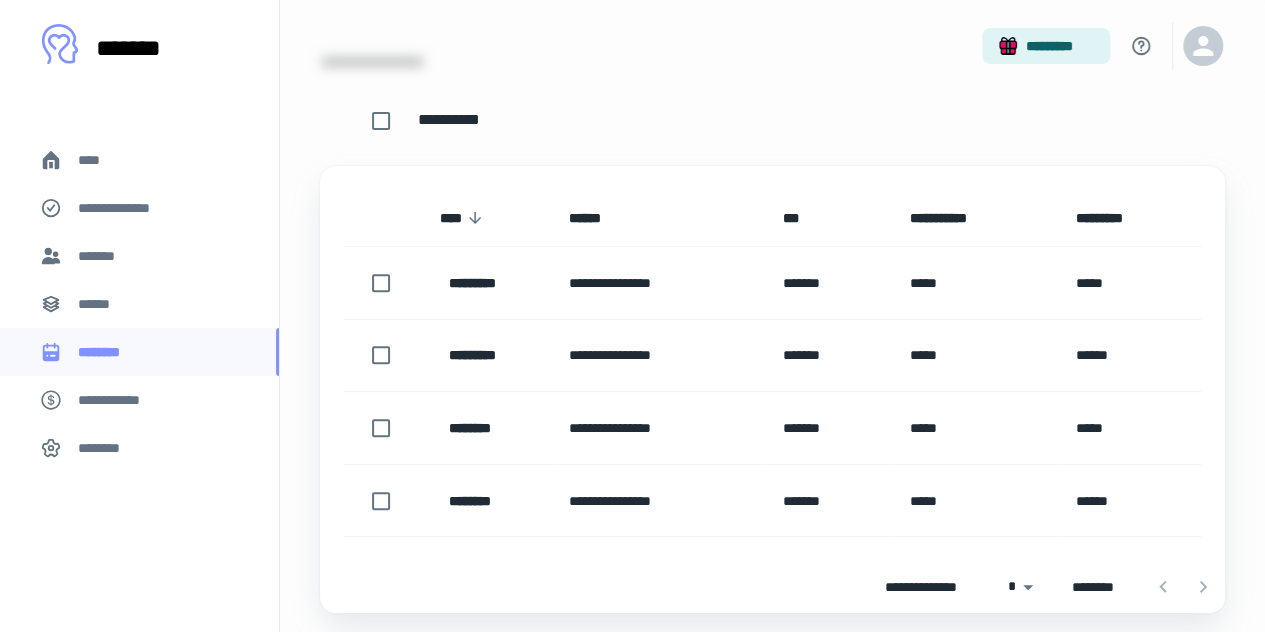 scroll, scrollTop: 224, scrollLeft: 0, axis: vertical 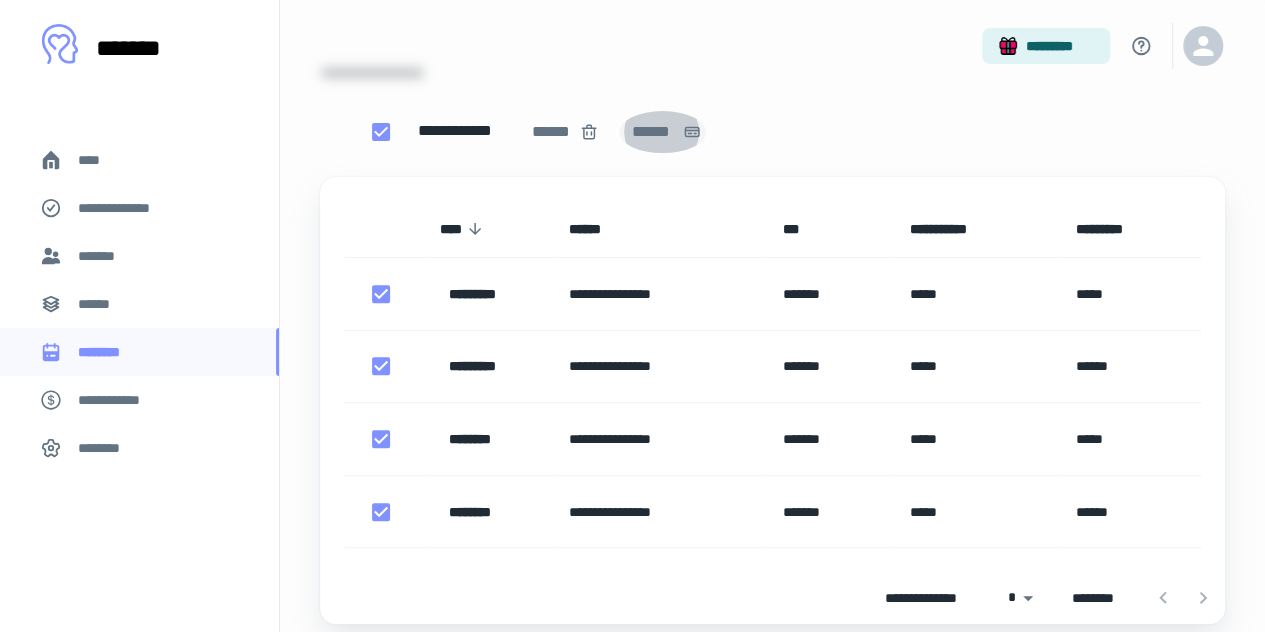 click on "******" at bounding box center (662, 132) 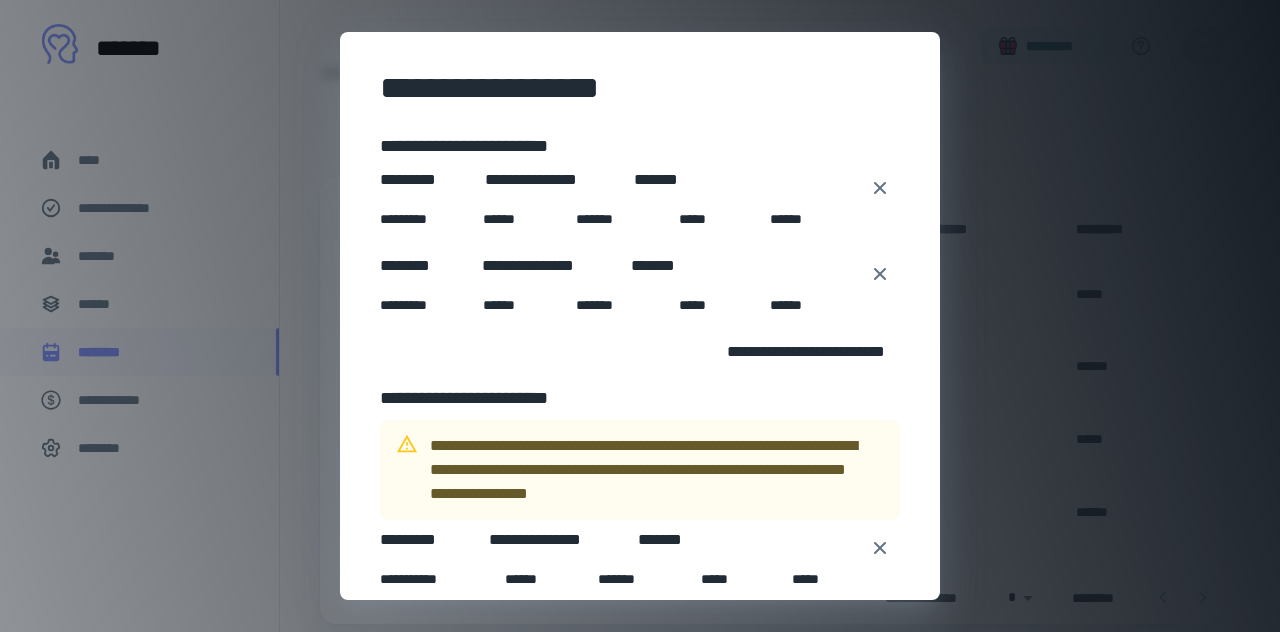 click on "**********" at bounding box center [640, 316] 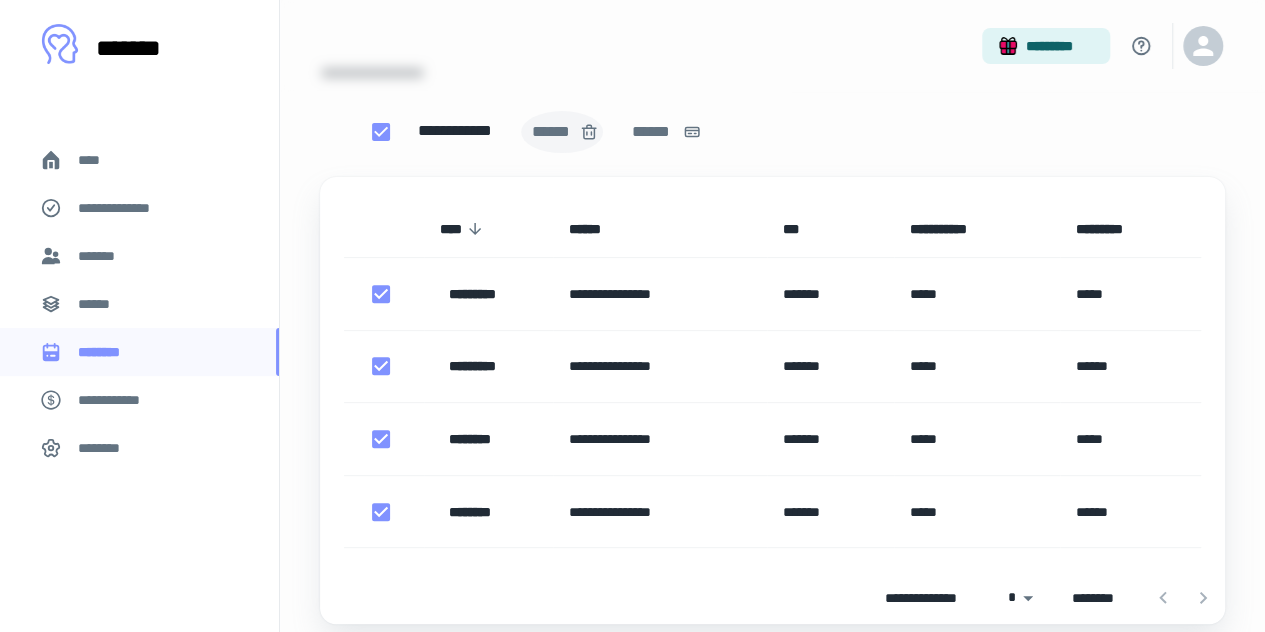 click on "******" at bounding box center (552, 132) 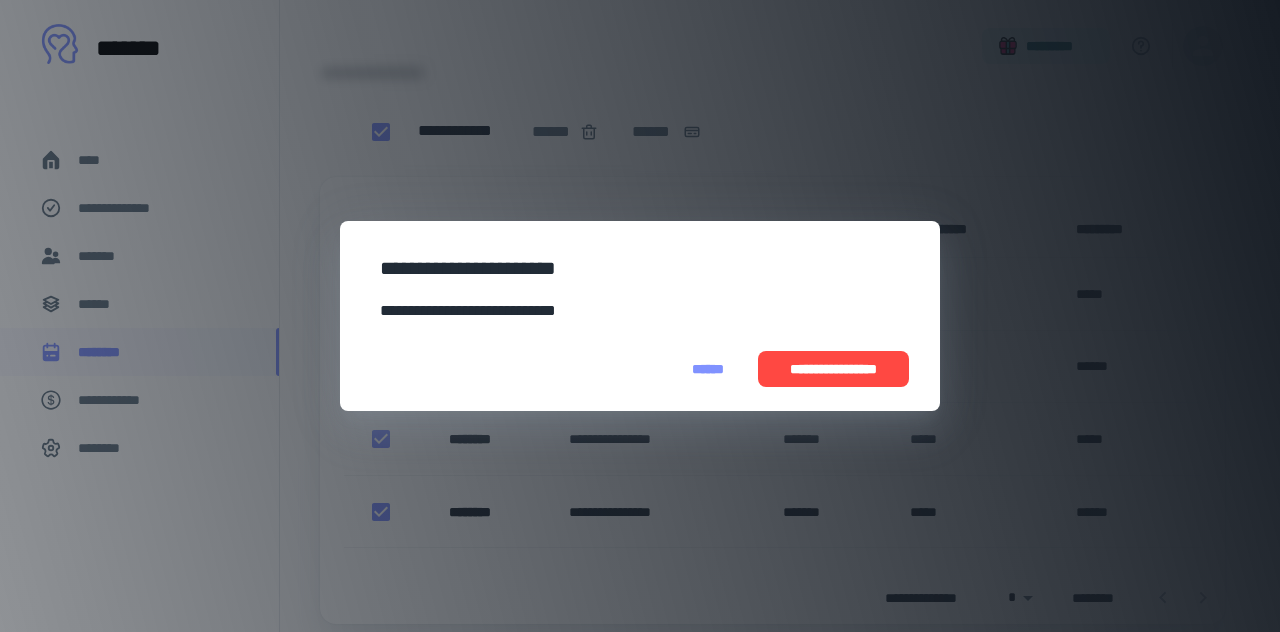 click on "**********" at bounding box center (833, 369) 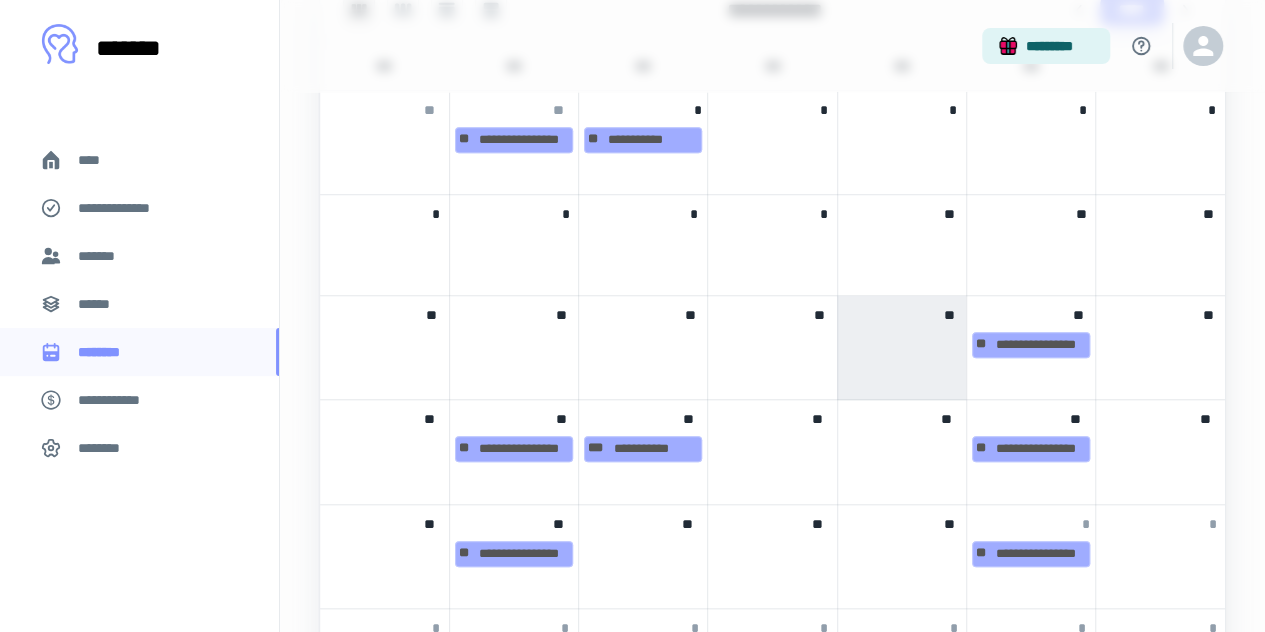 scroll, scrollTop: 651, scrollLeft: 0, axis: vertical 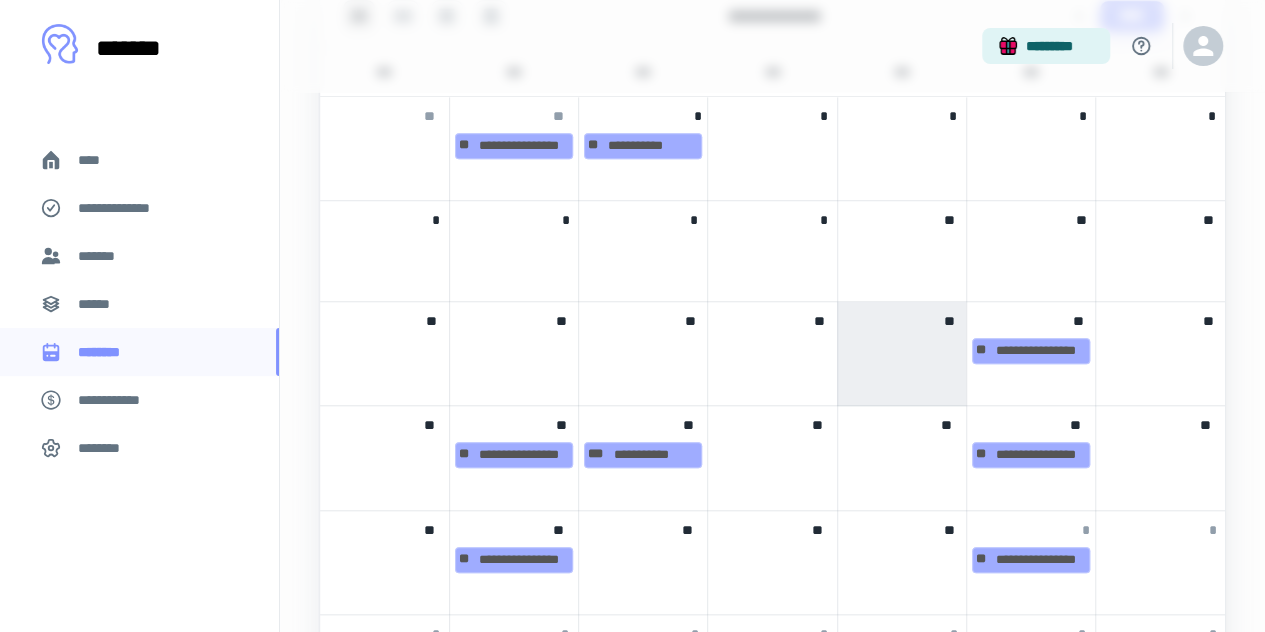 click at bounding box center [902, 349] 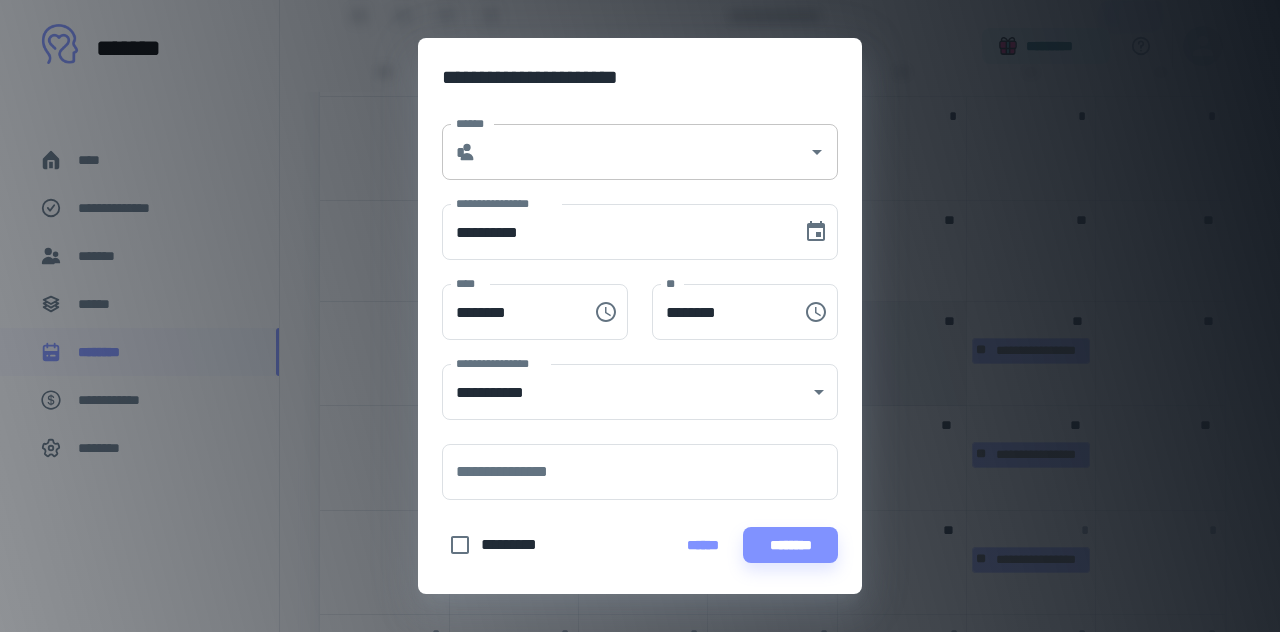 click on "******" at bounding box center (642, 152) 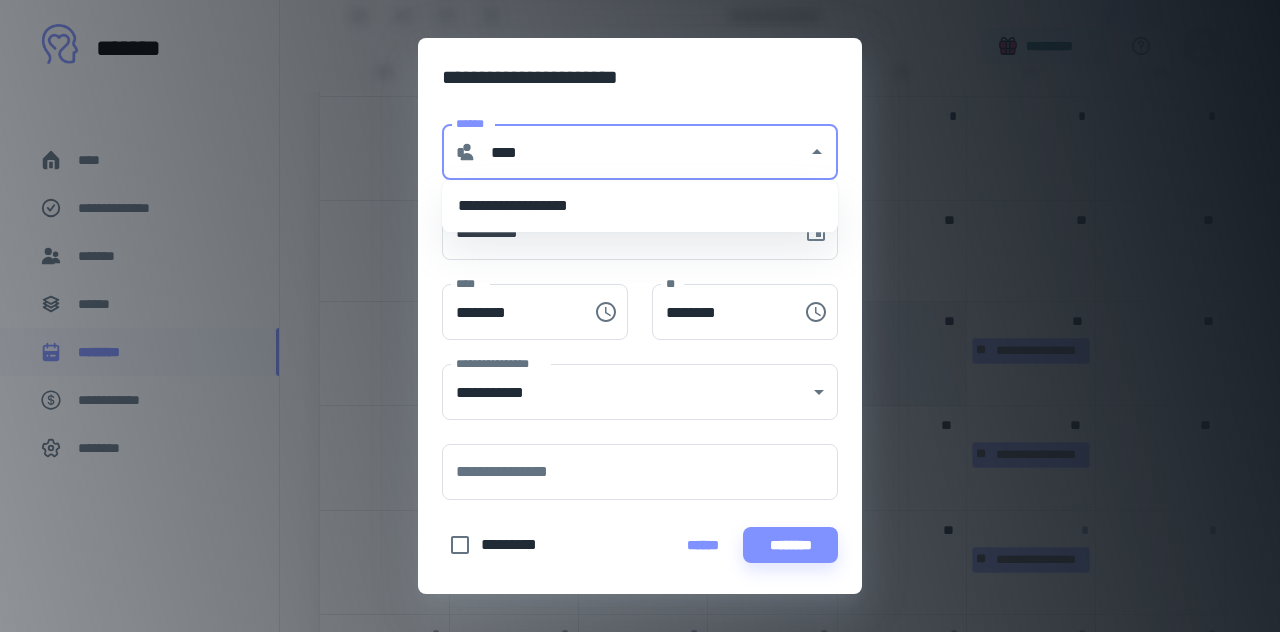click on "**********" at bounding box center [640, 206] 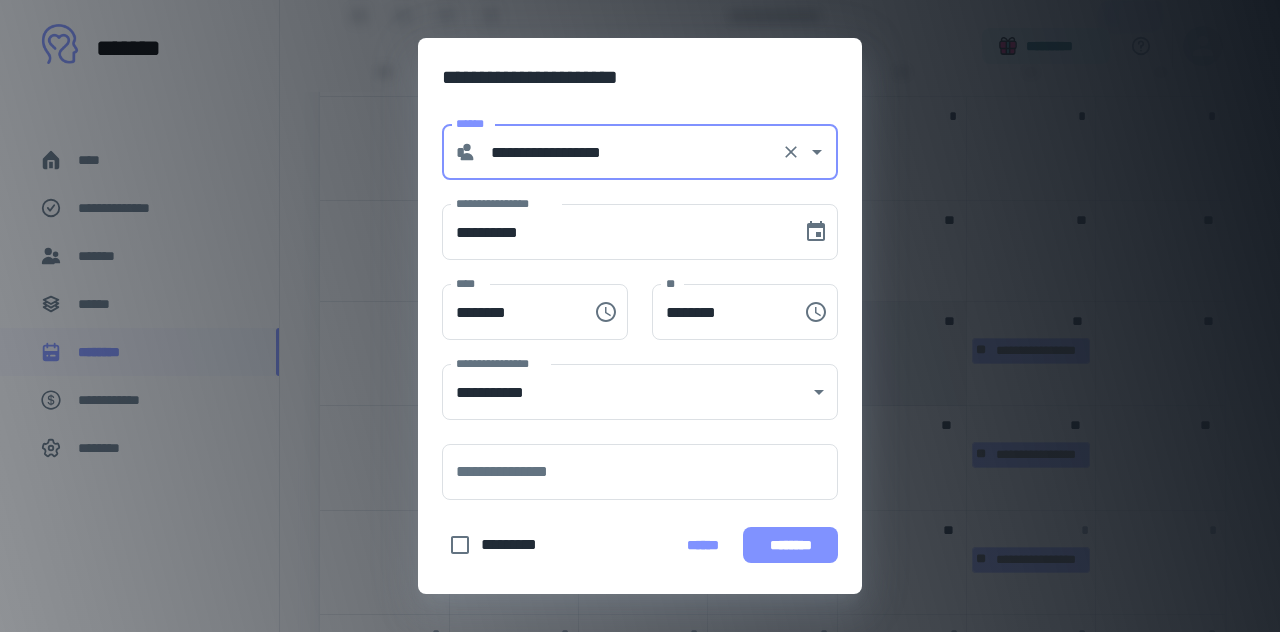 type on "**********" 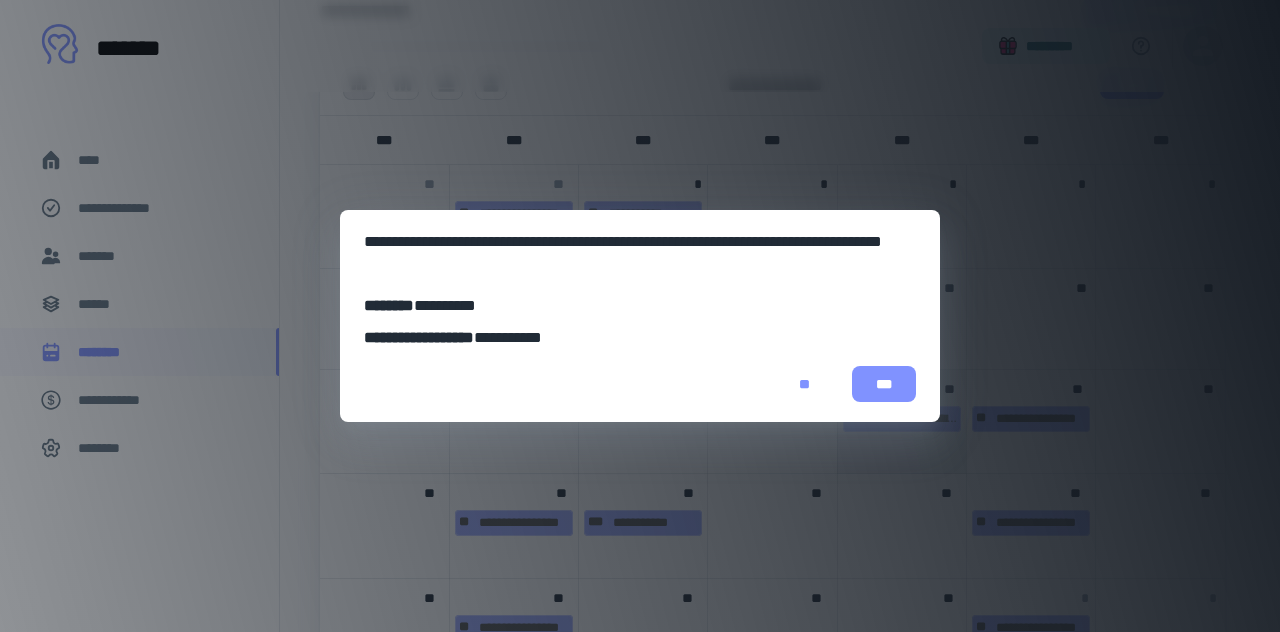 click on "***" at bounding box center [884, 384] 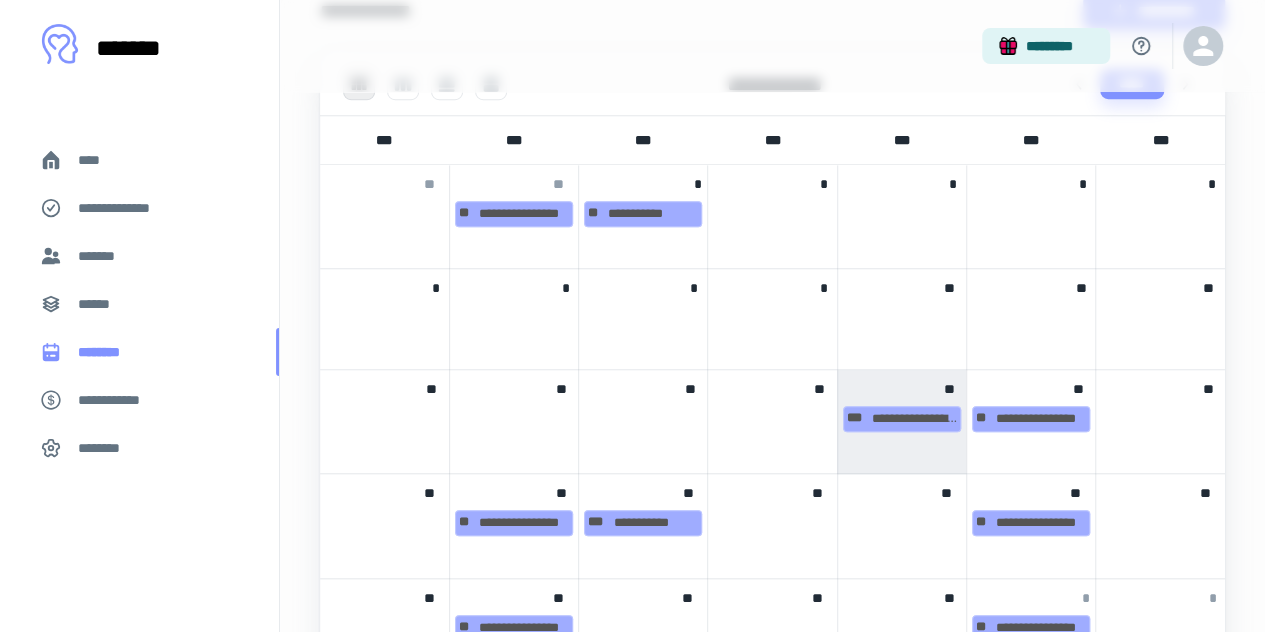 click on "********" at bounding box center (107, 352) 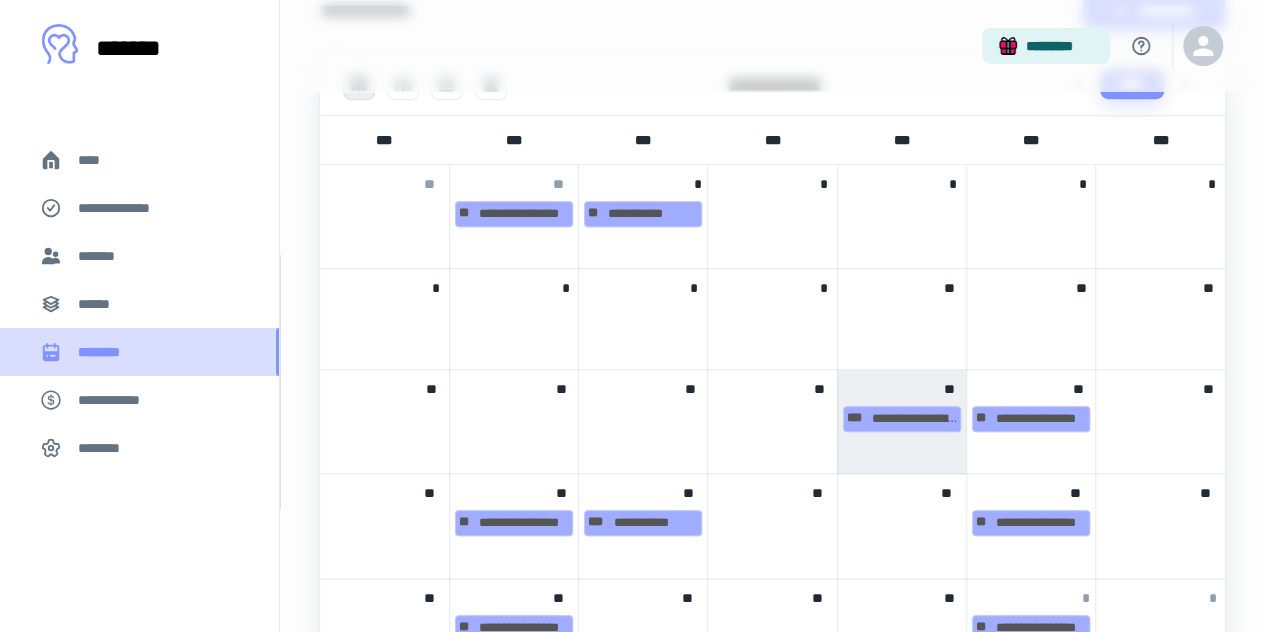 click on "********" at bounding box center (107, 352) 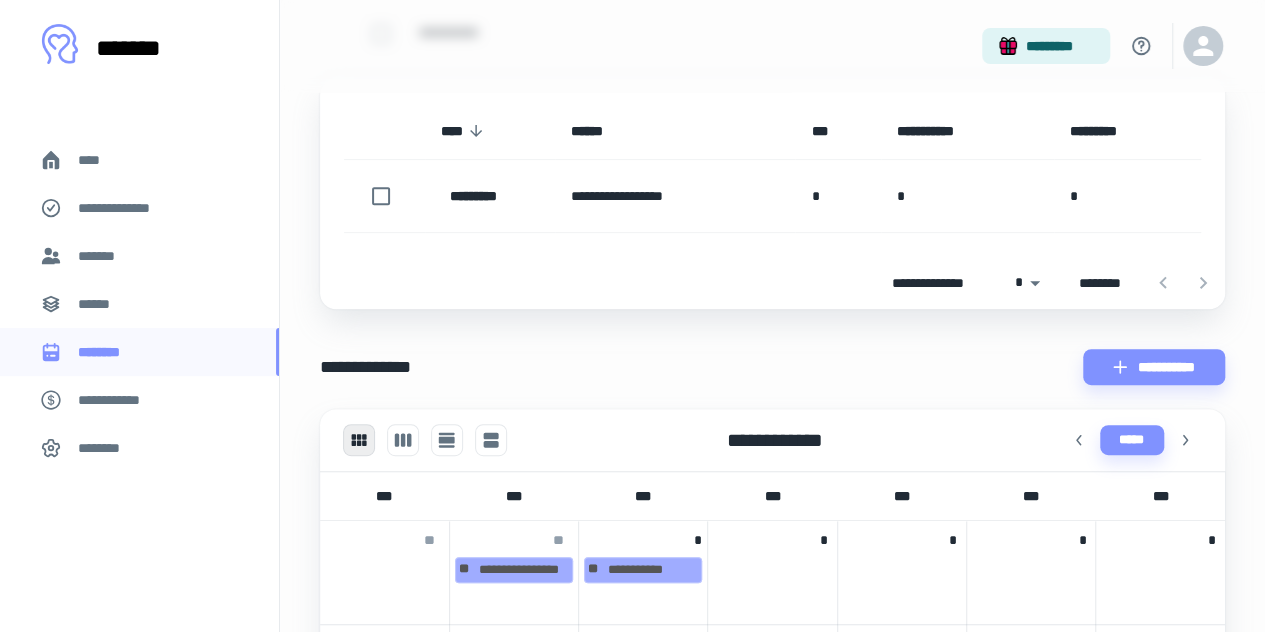 scroll, scrollTop: 251, scrollLeft: 0, axis: vertical 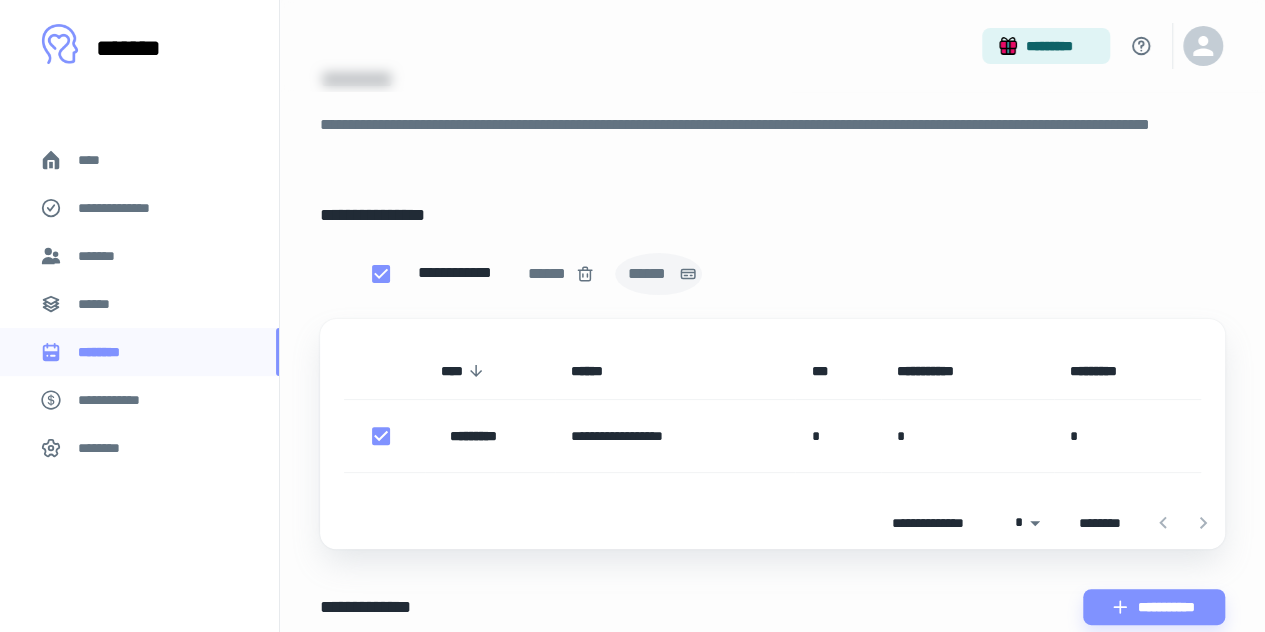 click on "******" at bounding box center [649, 274] 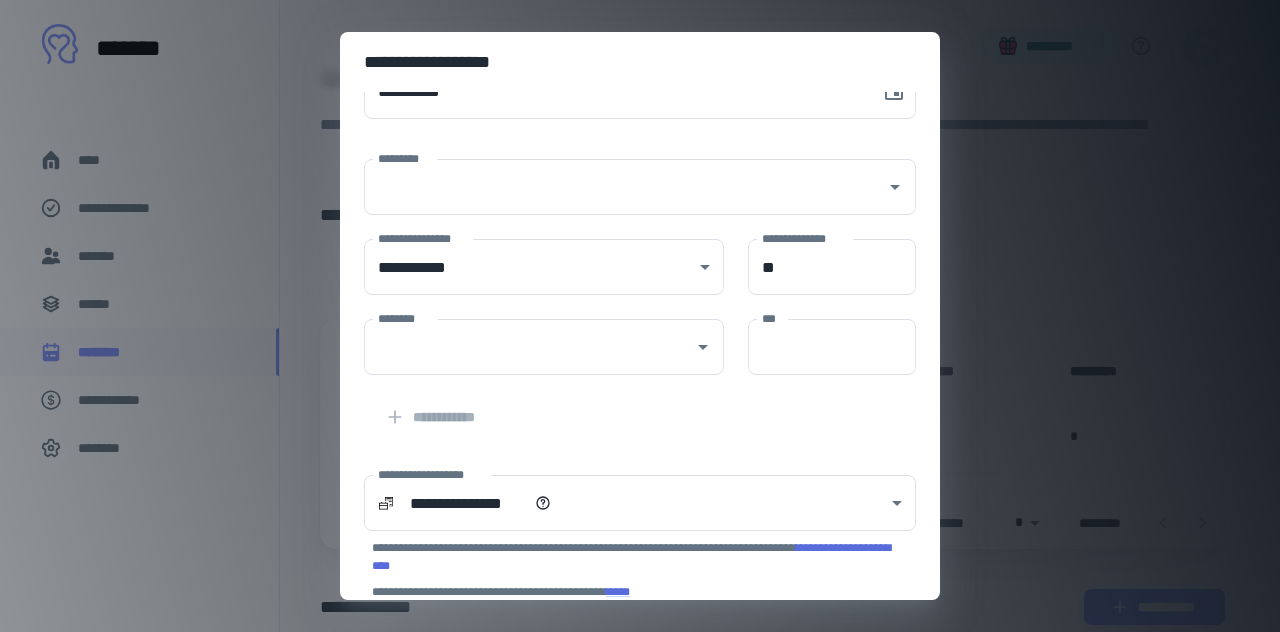 scroll, scrollTop: 46, scrollLeft: 0, axis: vertical 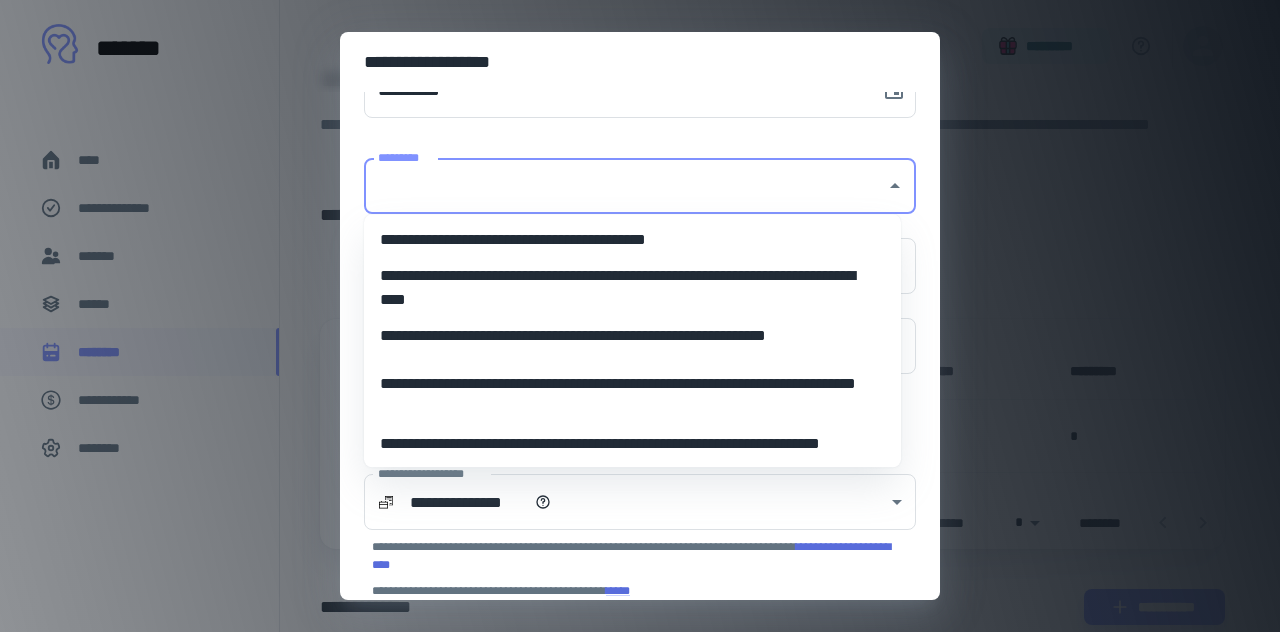 click on "*********" at bounding box center [625, 186] 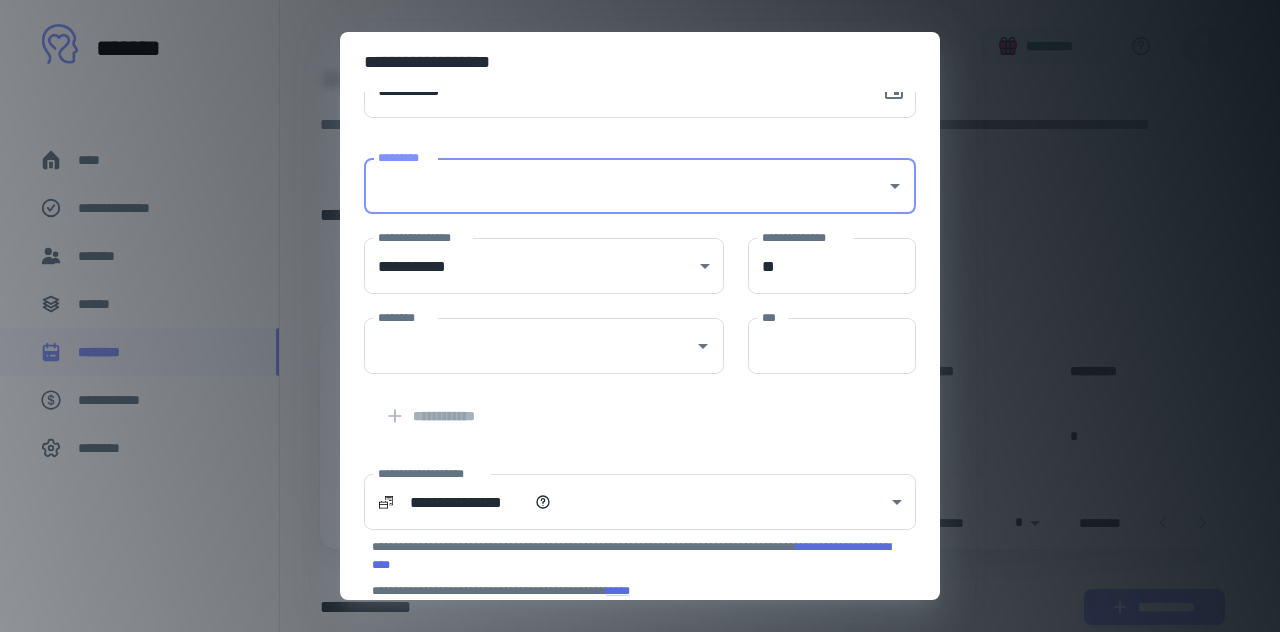 click on "**********" at bounding box center [628, 404] 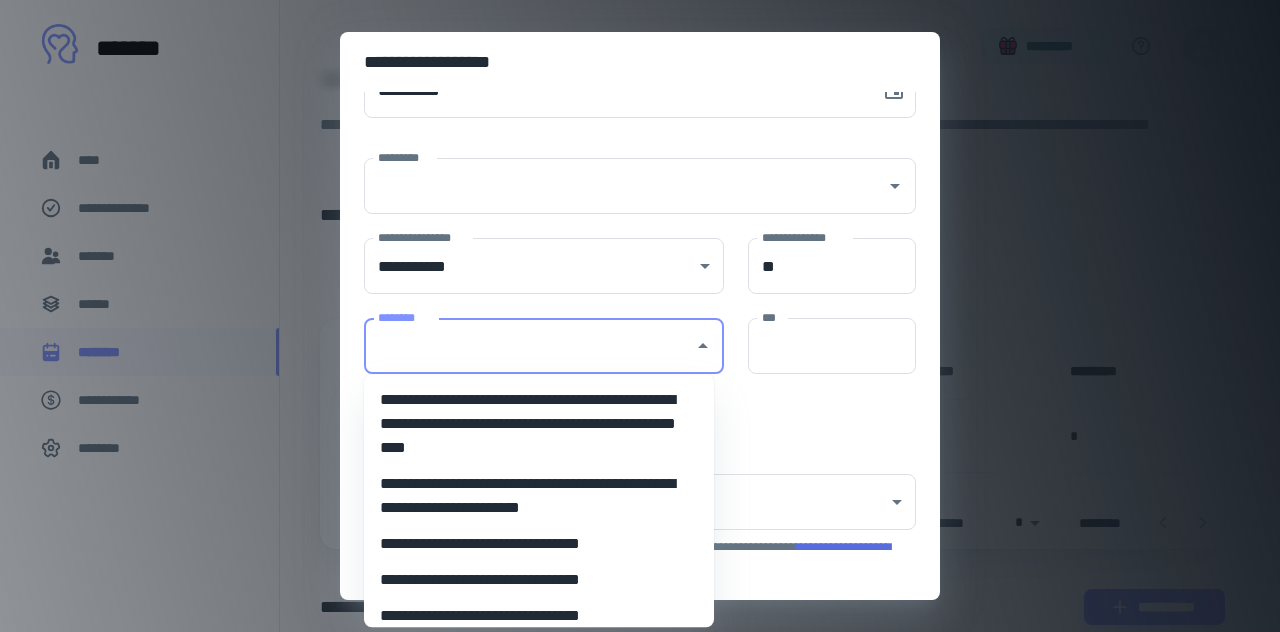 click on "********" at bounding box center (529, 346) 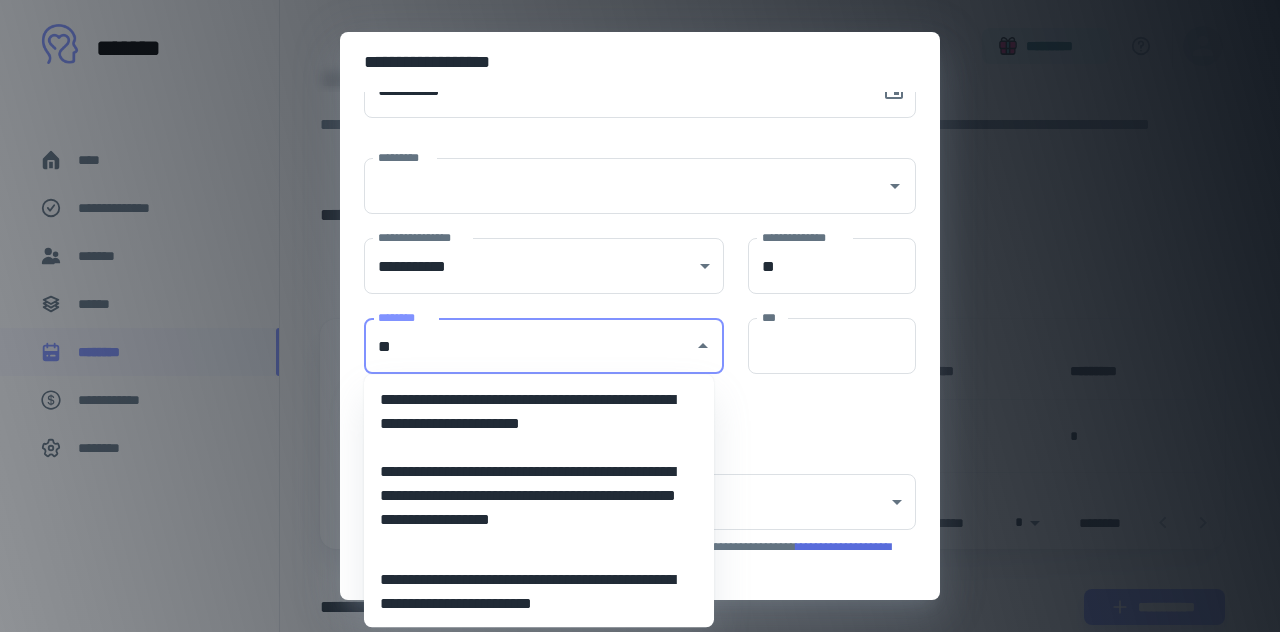 type on "*" 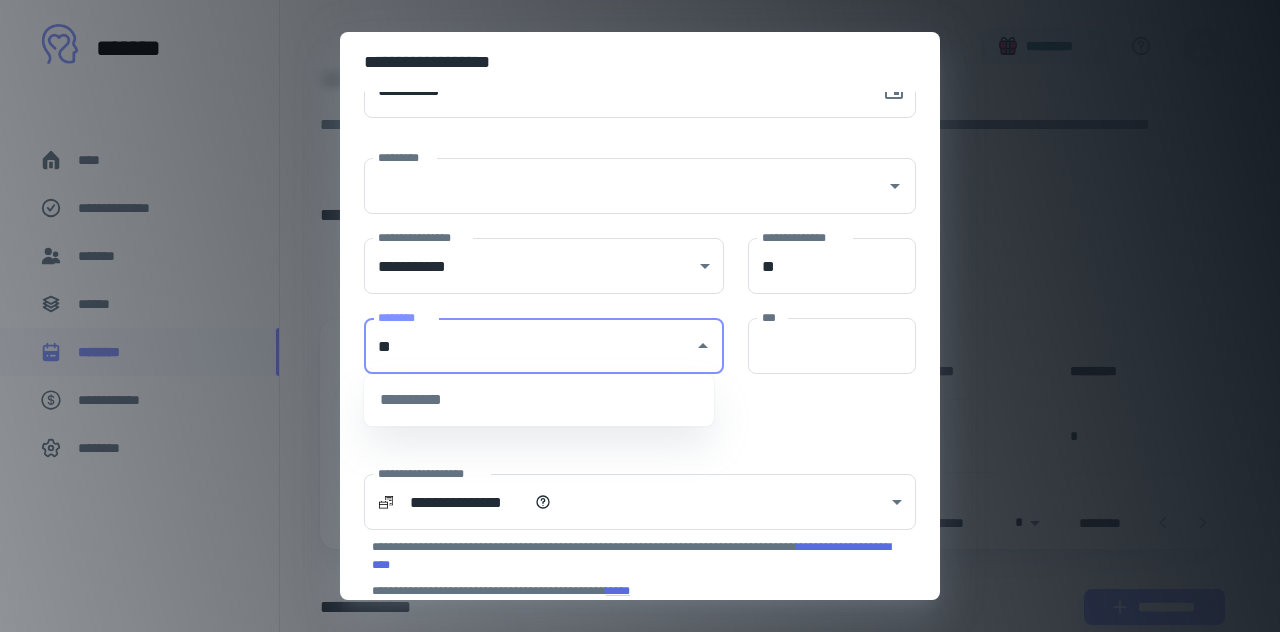 type on "*" 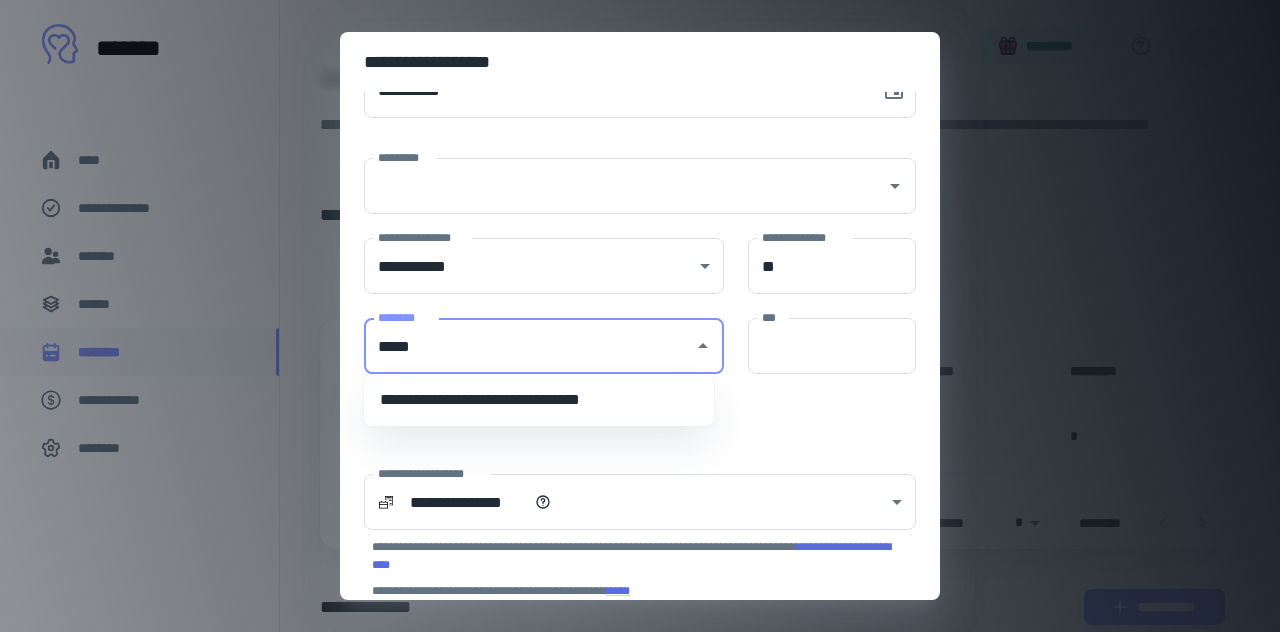 click on "**********" at bounding box center [539, 400] 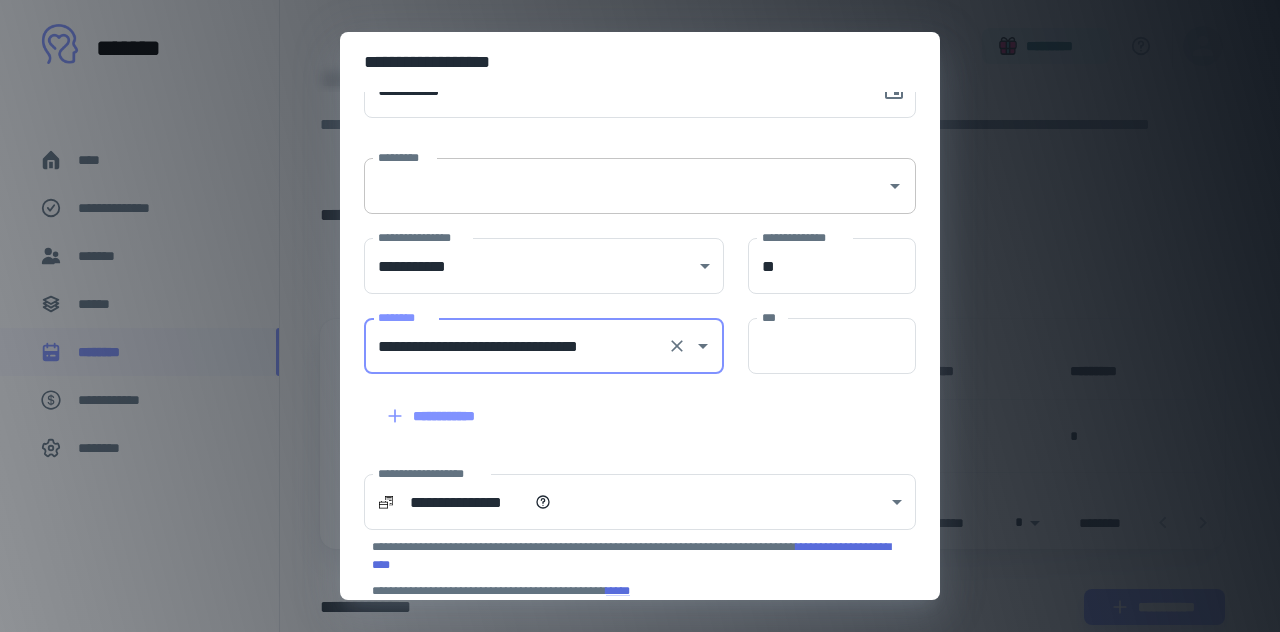 type on "**********" 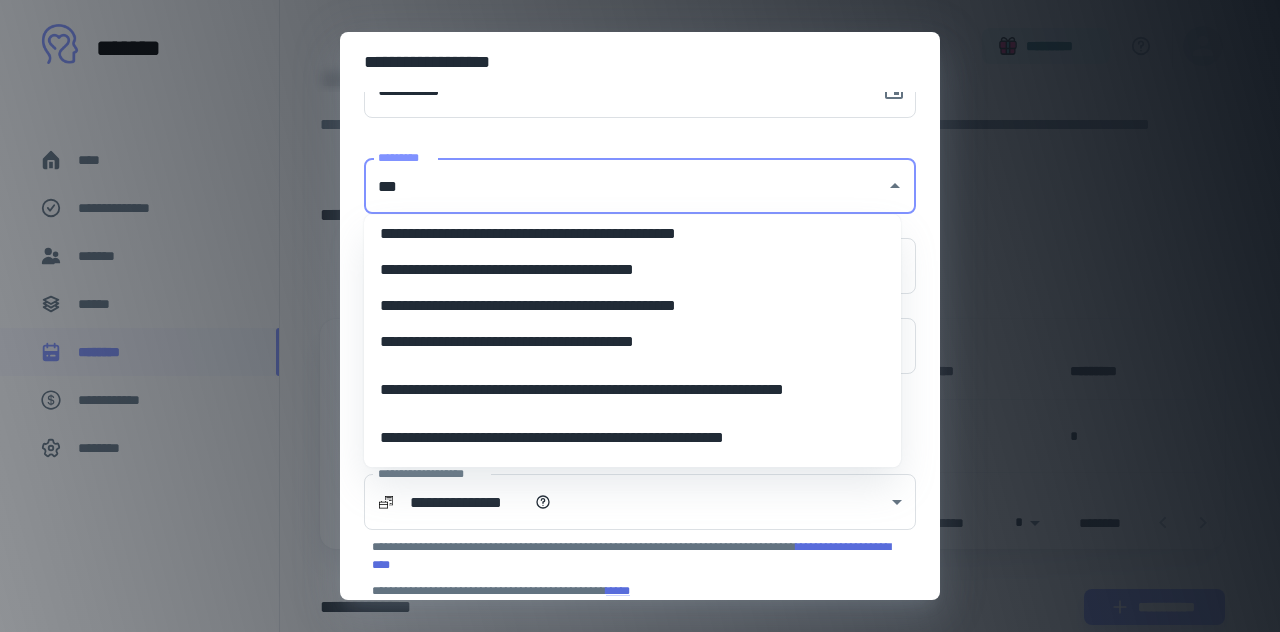 scroll, scrollTop: 122, scrollLeft: 0, axis: vertical 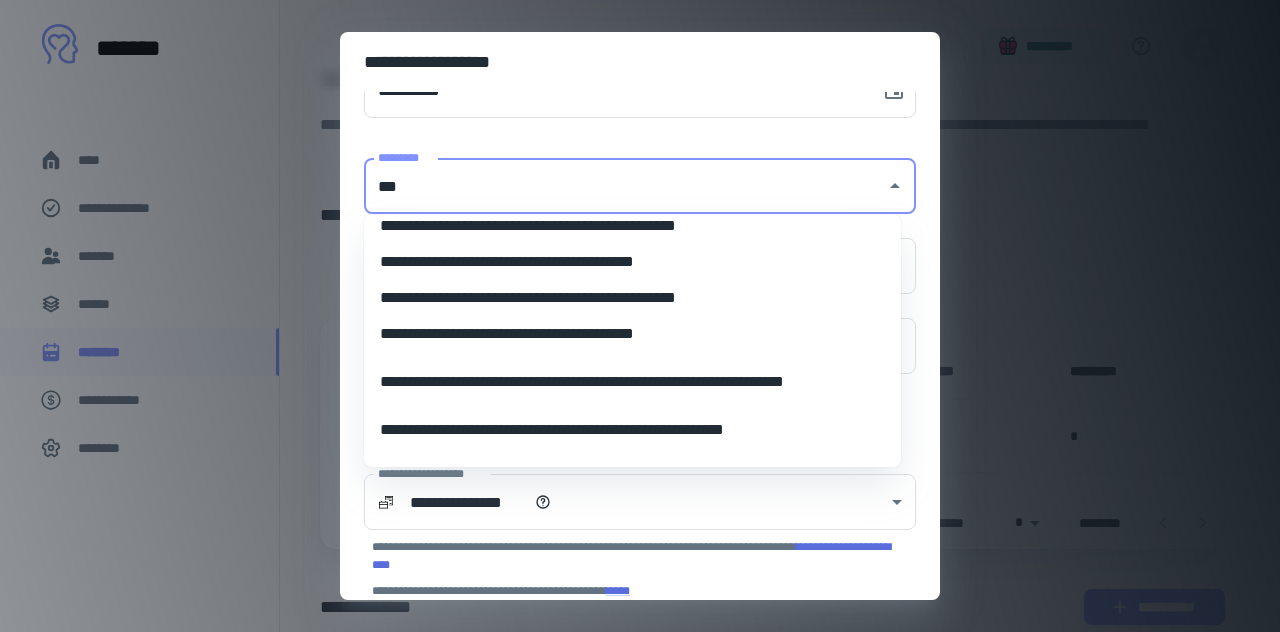 click on "**********" at bounding box center [625, 382] 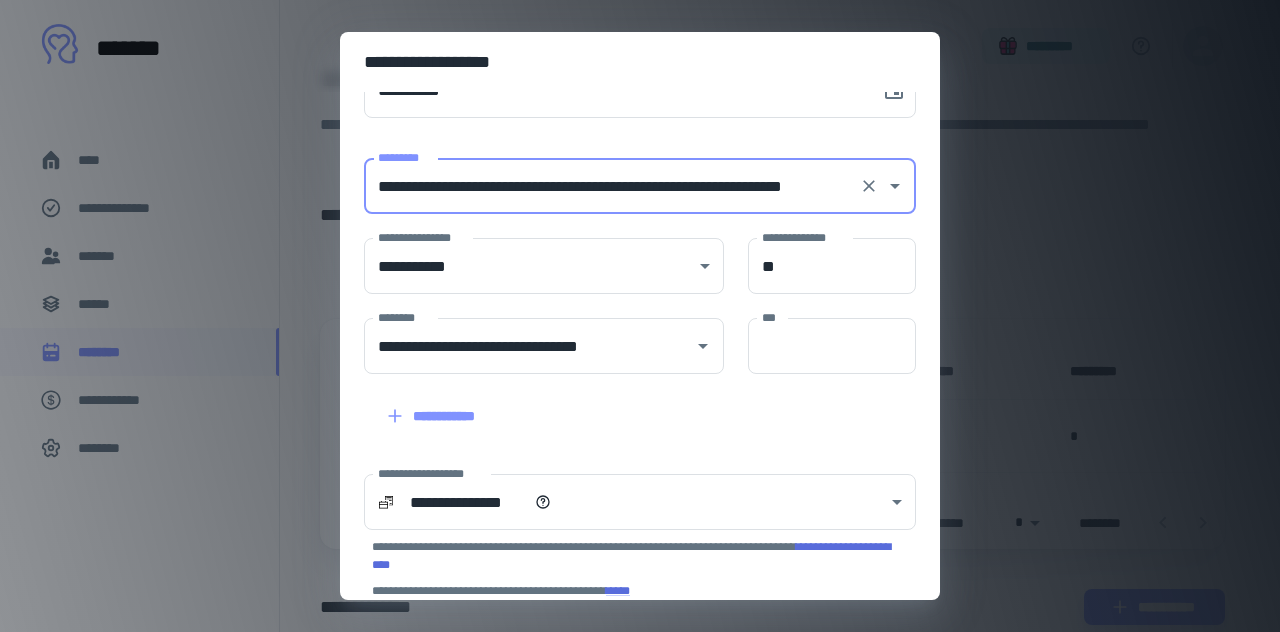 type on "**********" 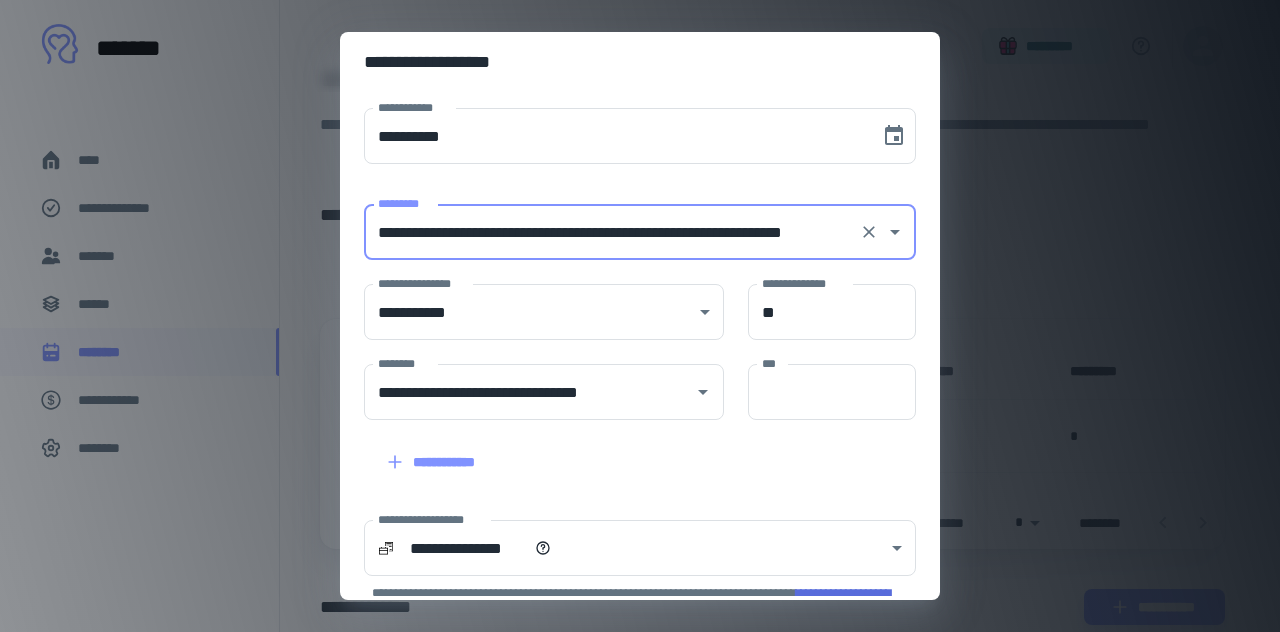 scroll, scrollTop: 30, scrollLeft: 0, axis: vertical 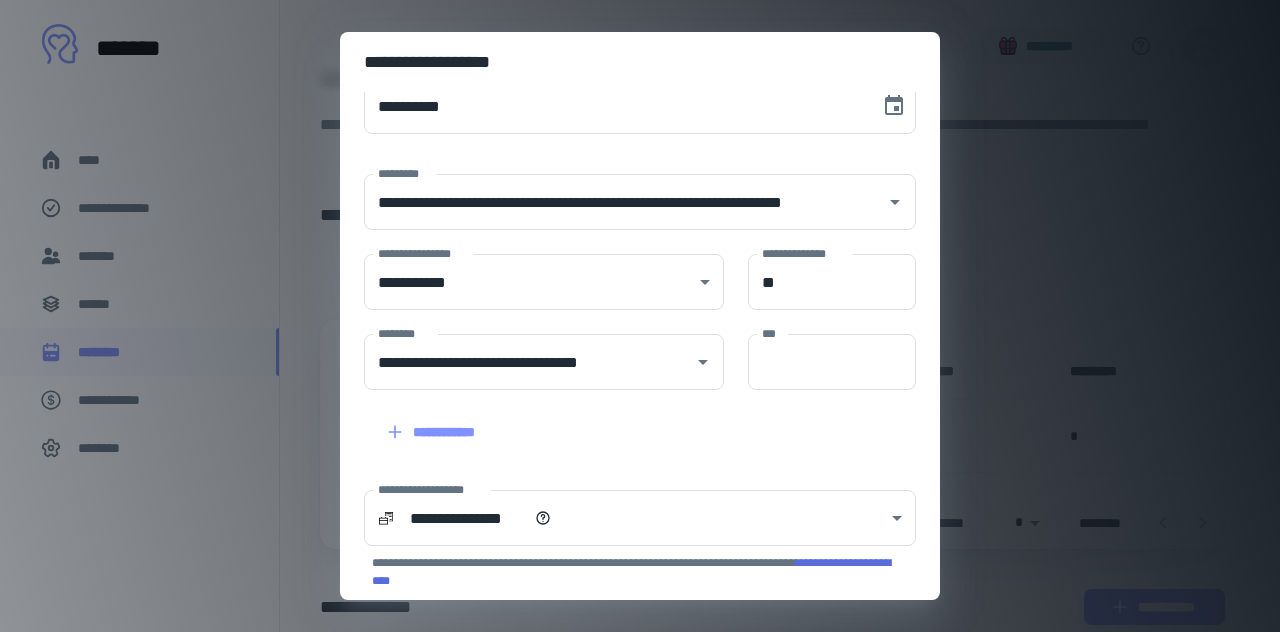 click on "**********" at bounding box center [628, 420] 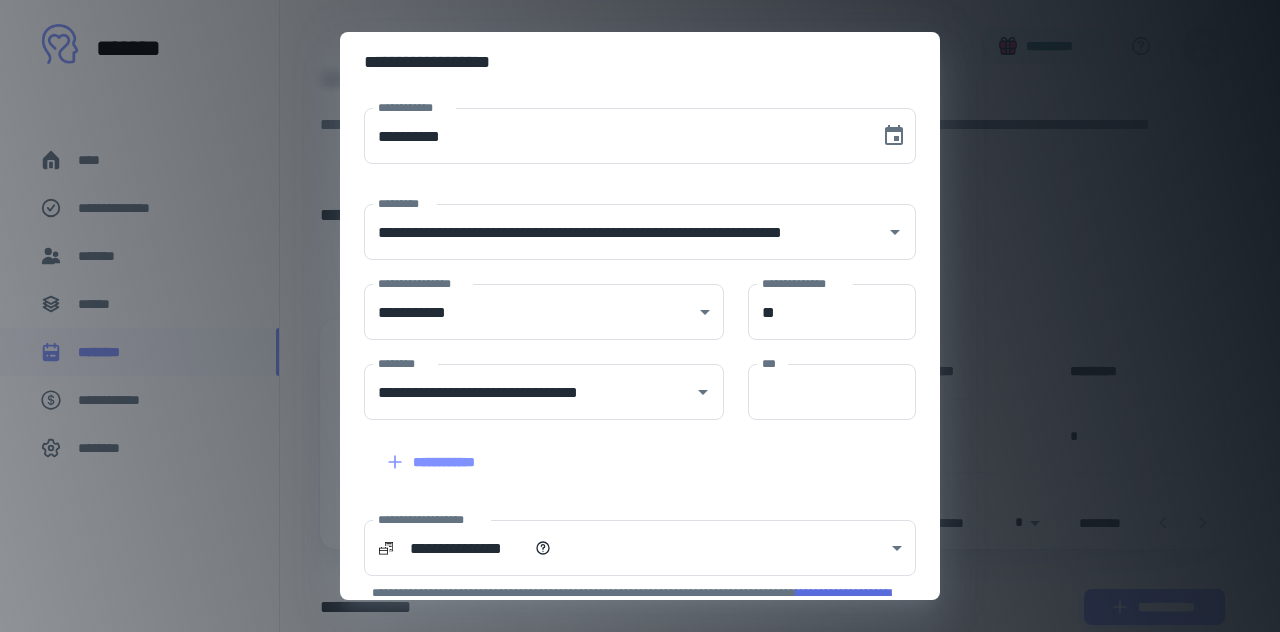 scroll, scrollTop: 45, scrollLeft: 0, axis: vertical 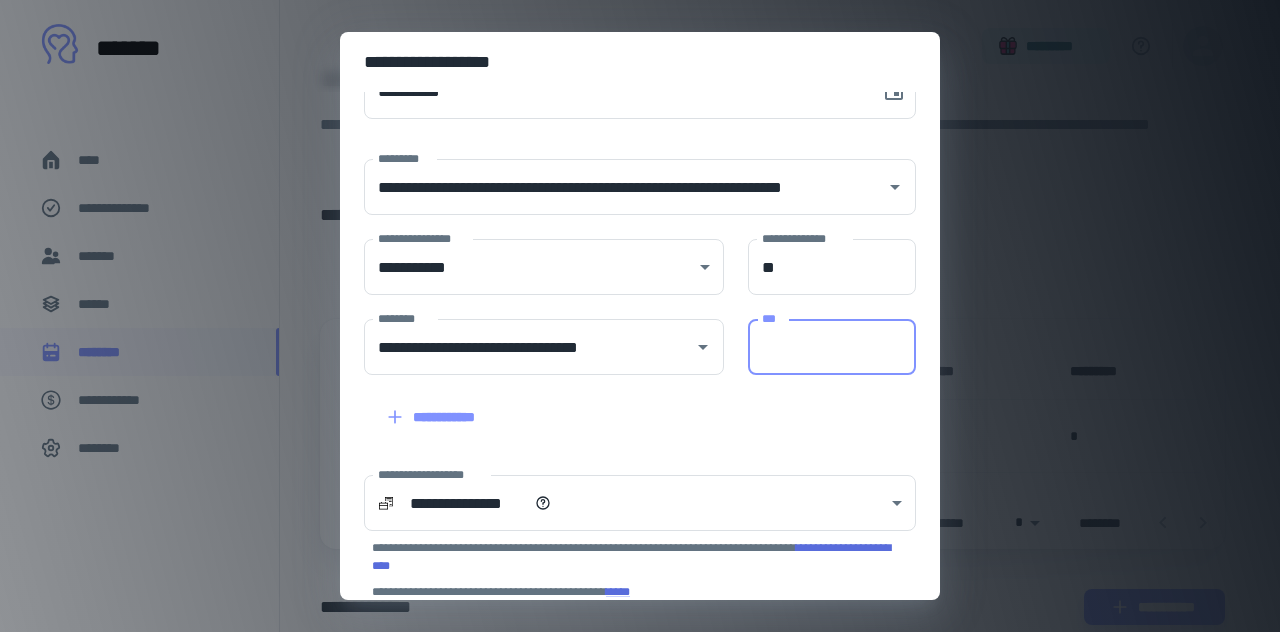 click on "***" at bounding box center (832, 347) 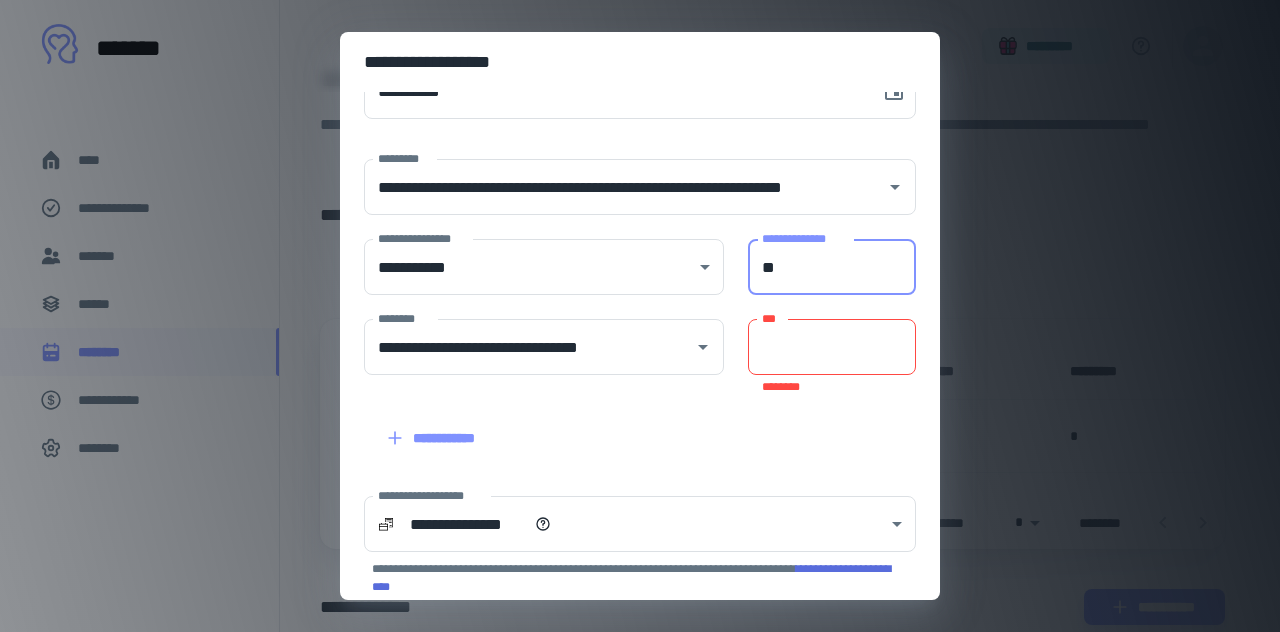 click on "**" at bounding box center [832, 267] 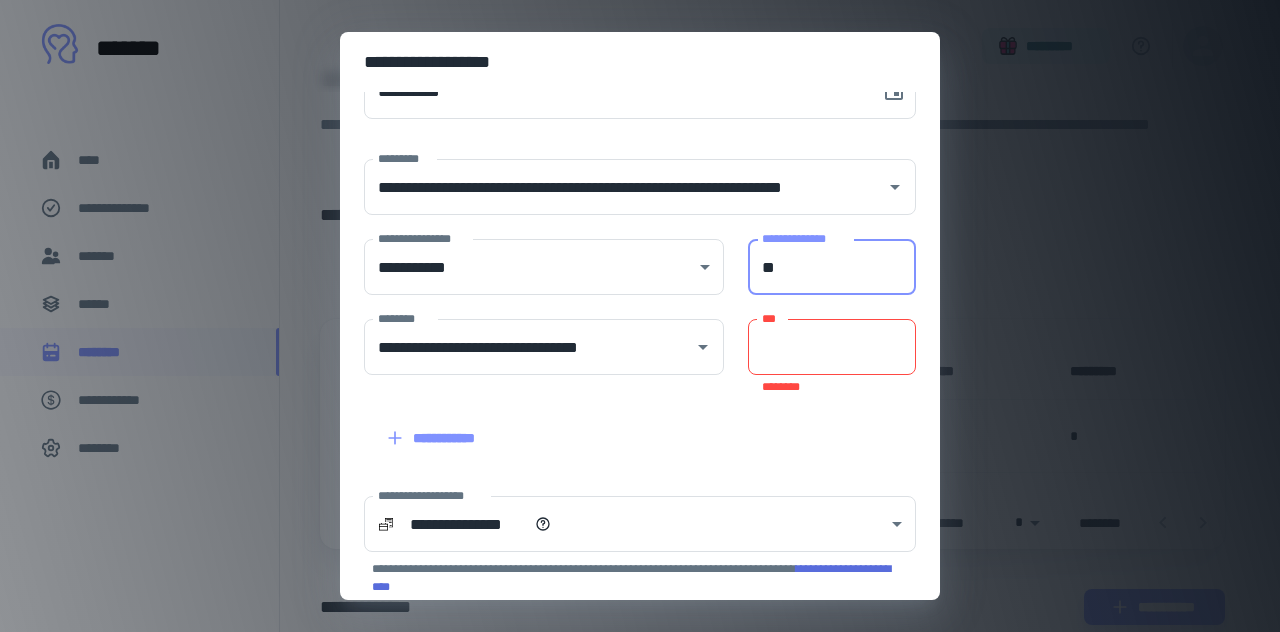 type on "*" 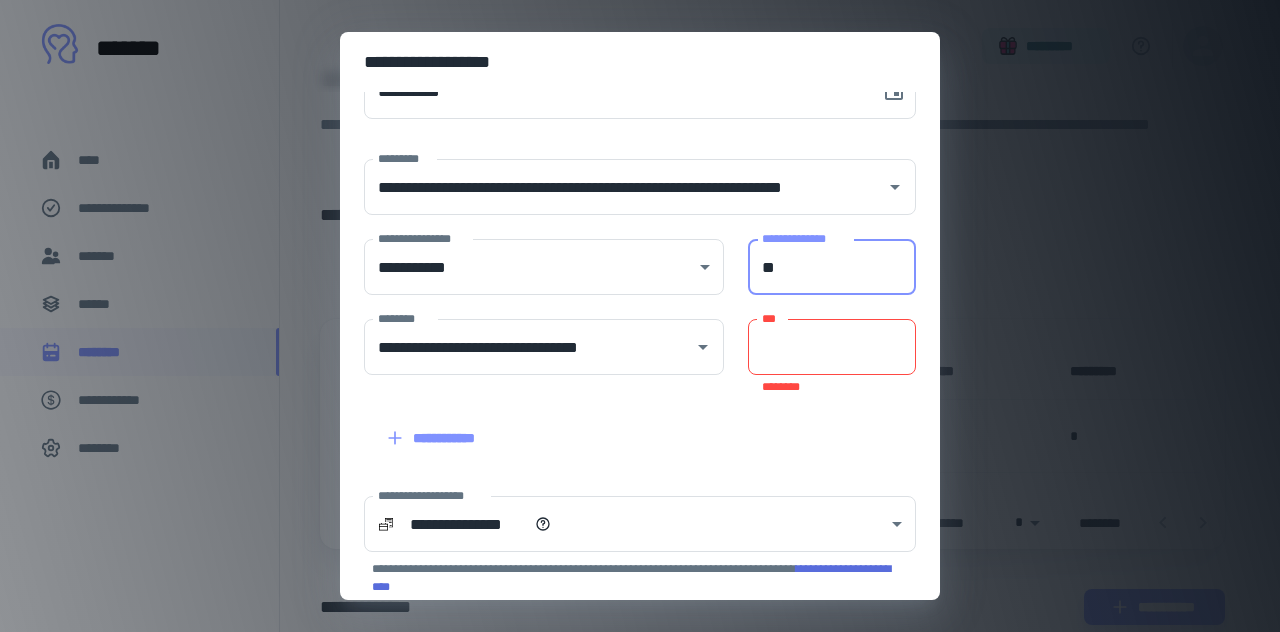 type on "**" 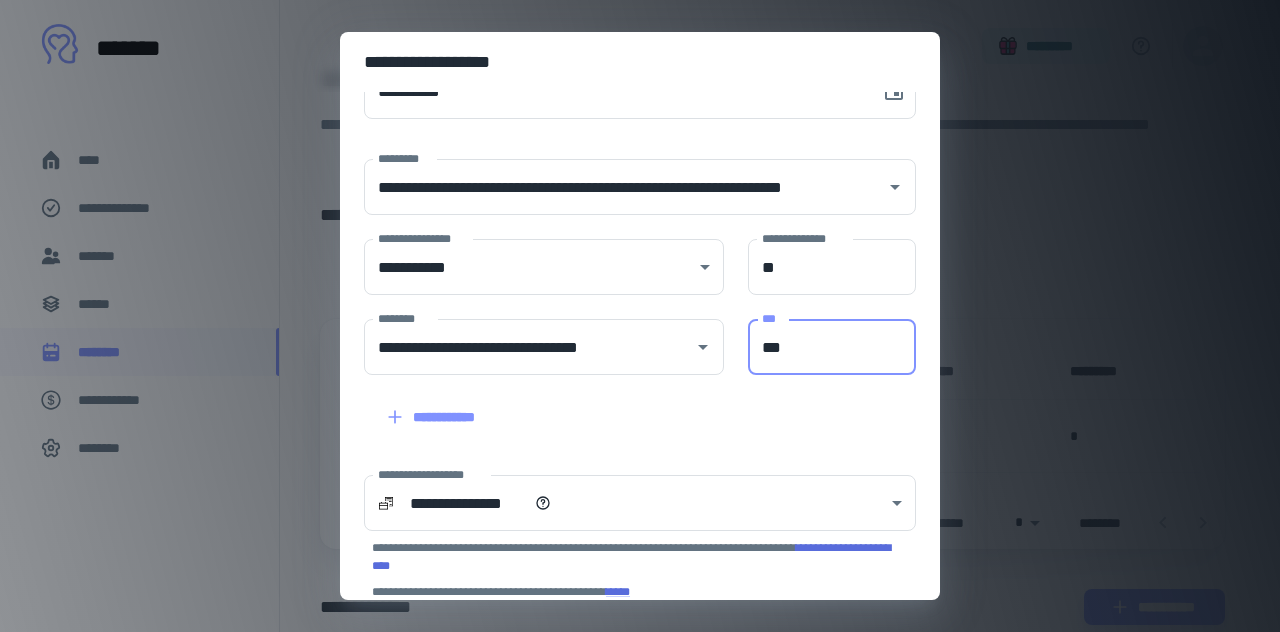 type on "***" 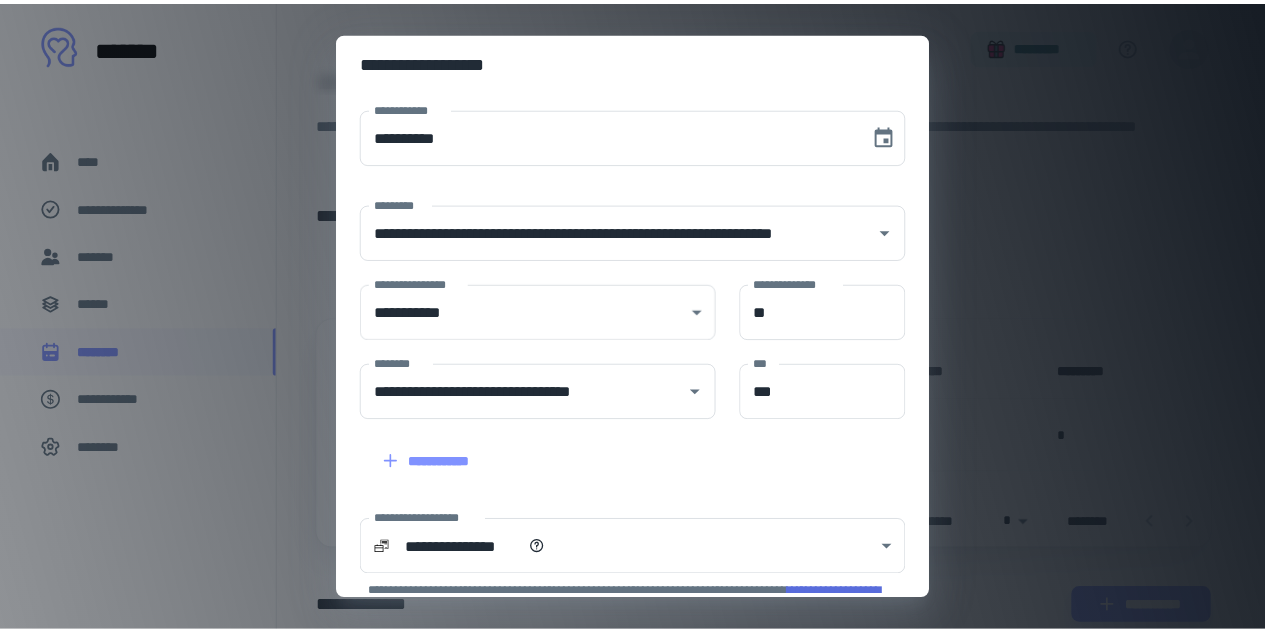 scroll, scrollTop: 242, scrollLeft: 0, axis: vertical 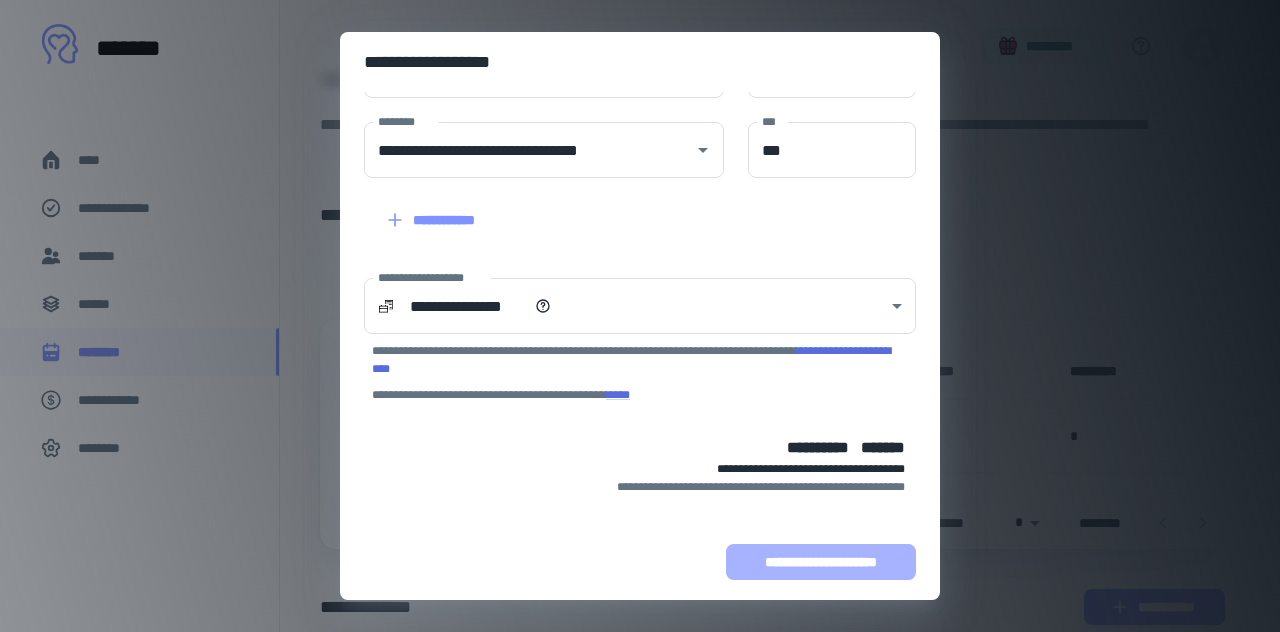 click on "**********" at bounding box center [821, 562] 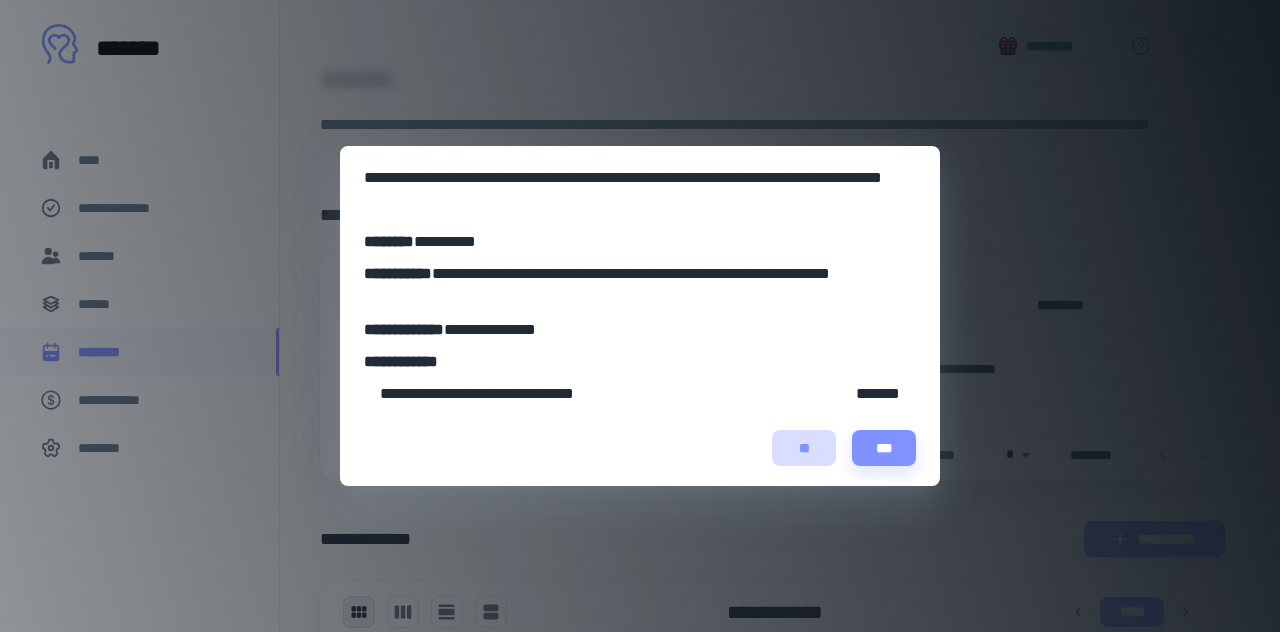 click on "**" at bounding box center [804, 448] 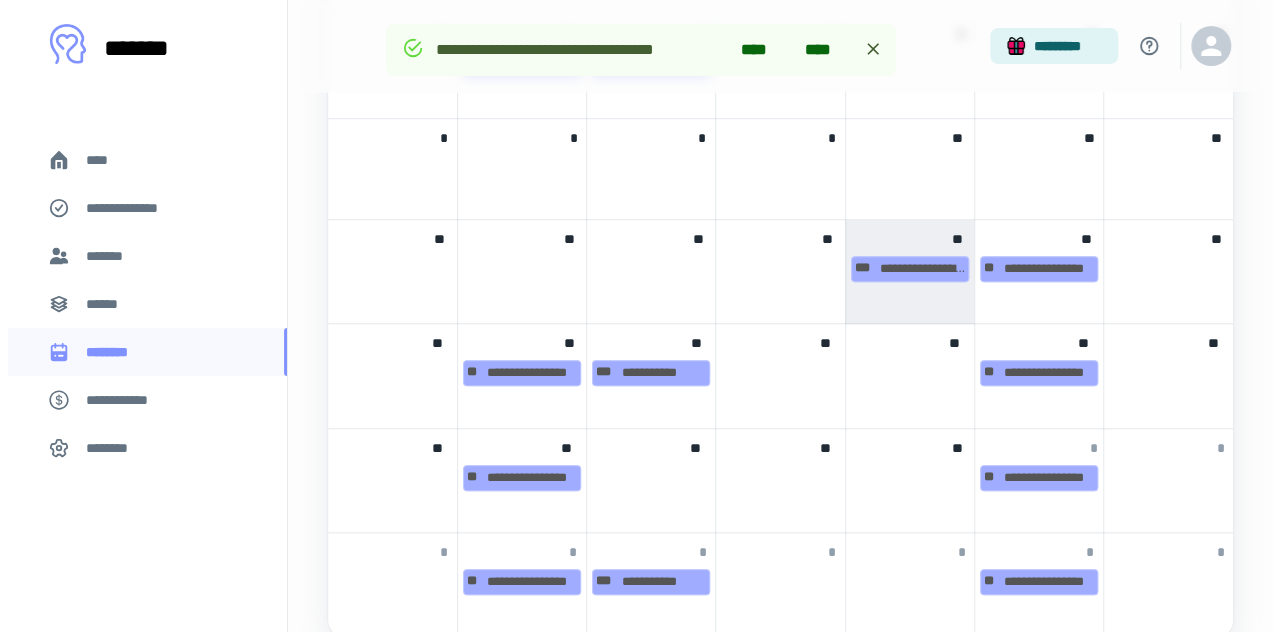 scroll, scrollTop: 736, scrollLeft: 0, axis: vertical 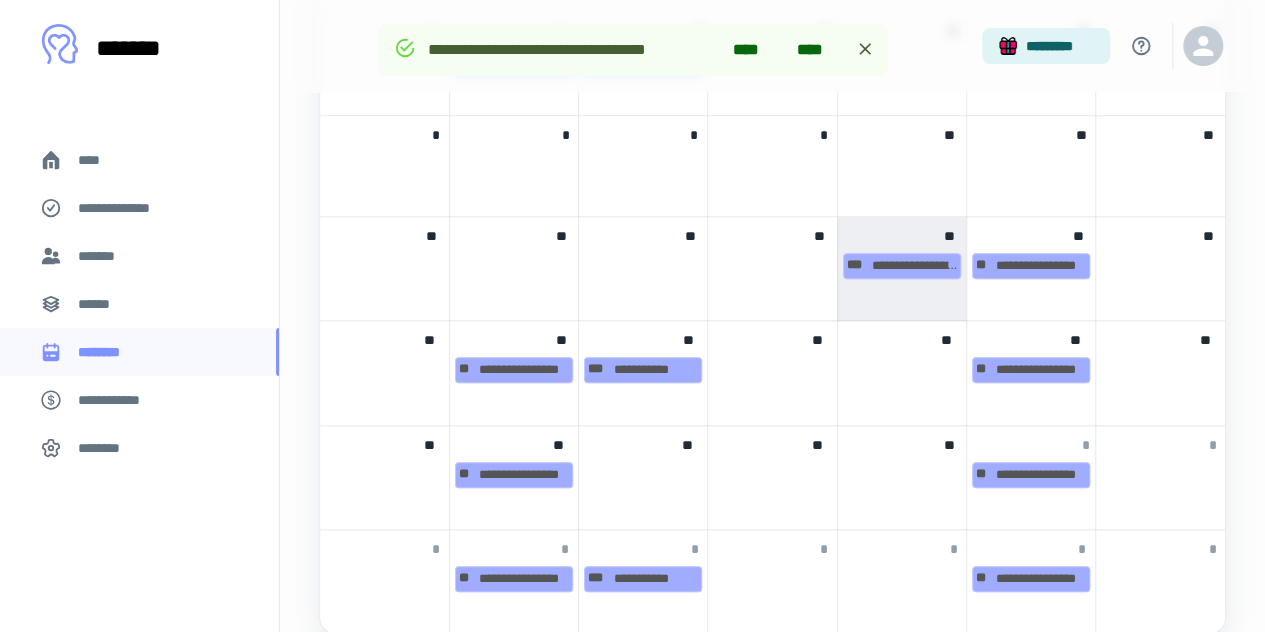 click on "**" at bounding box center (902, 336) 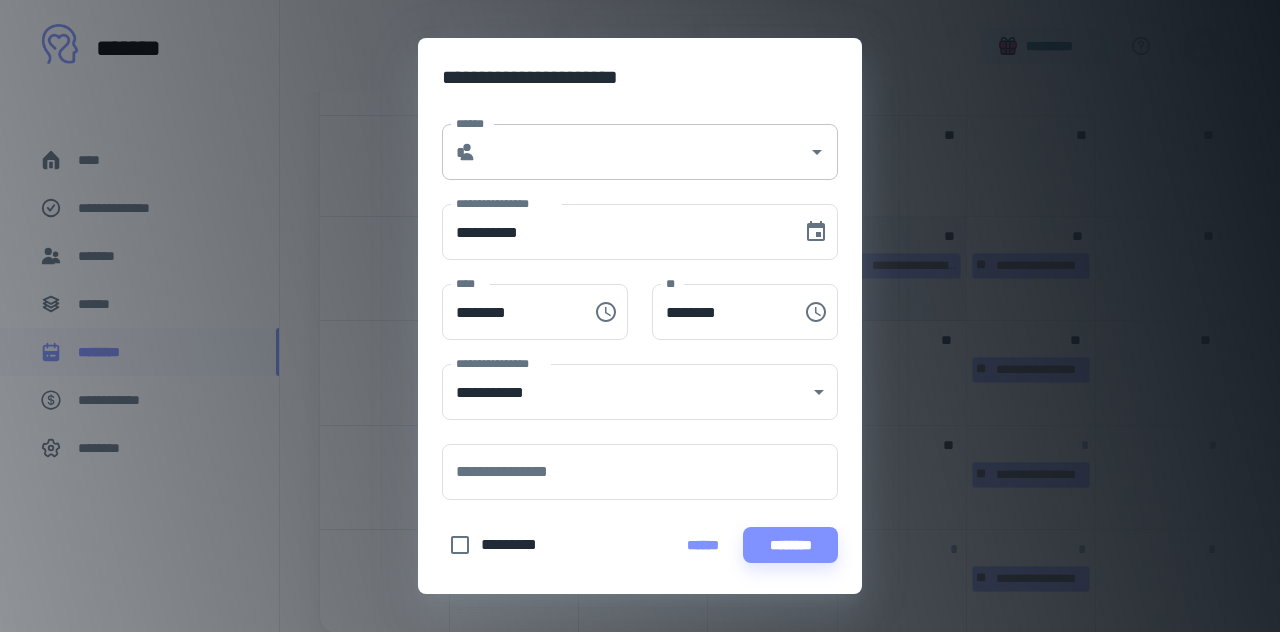 click on "******" at bounding box center [642, 152] 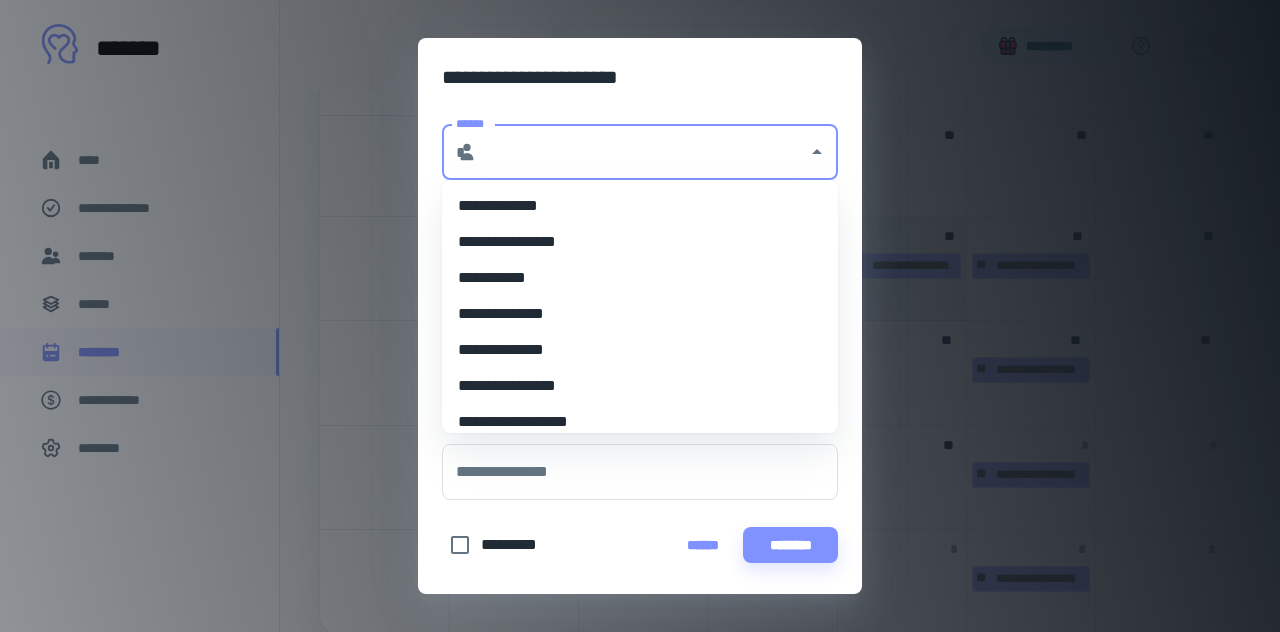 click on "**********" at bounding box center (632, 422) 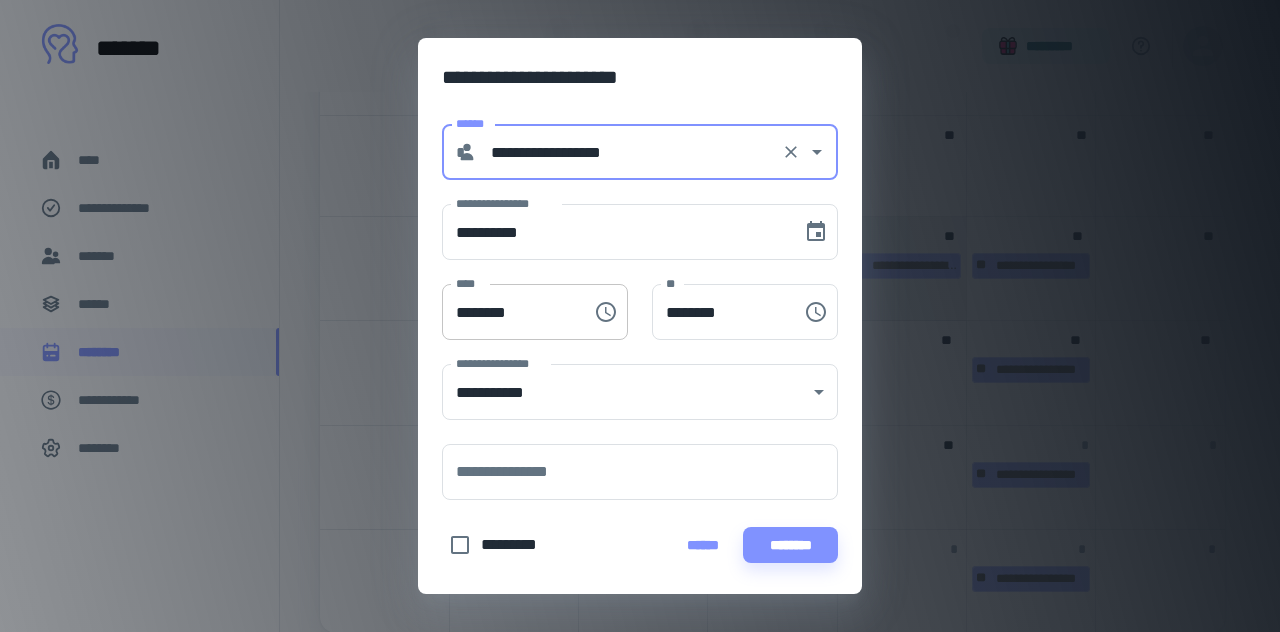 click on "********" at bounding box center [510, 312] 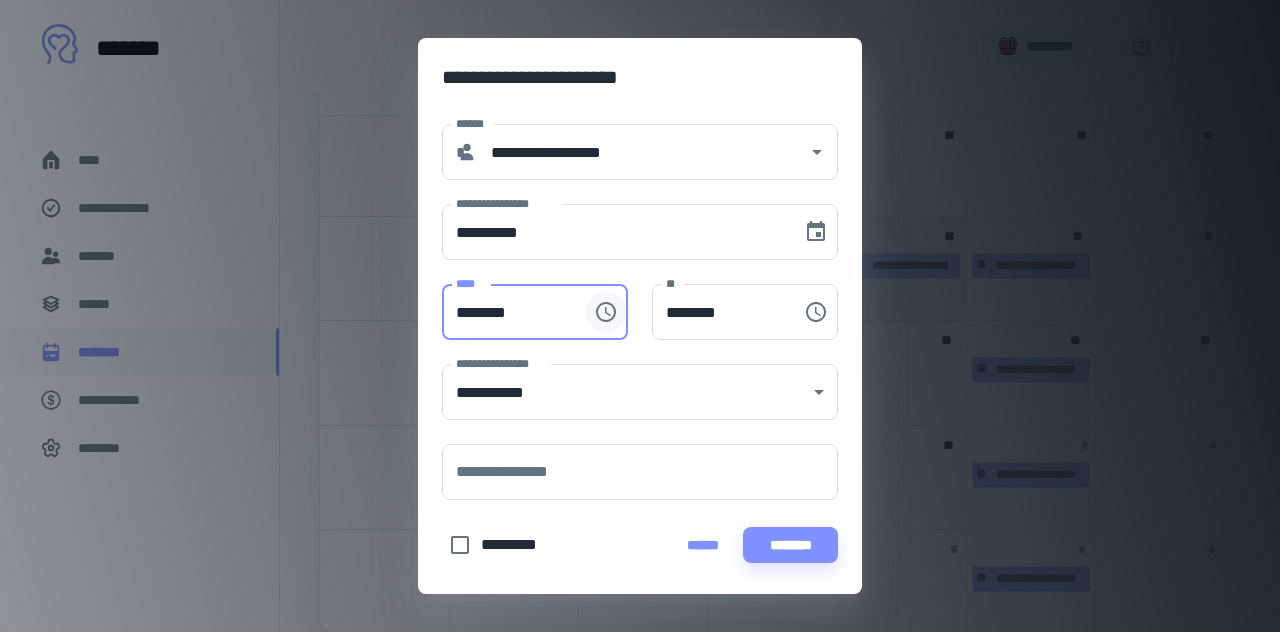 click 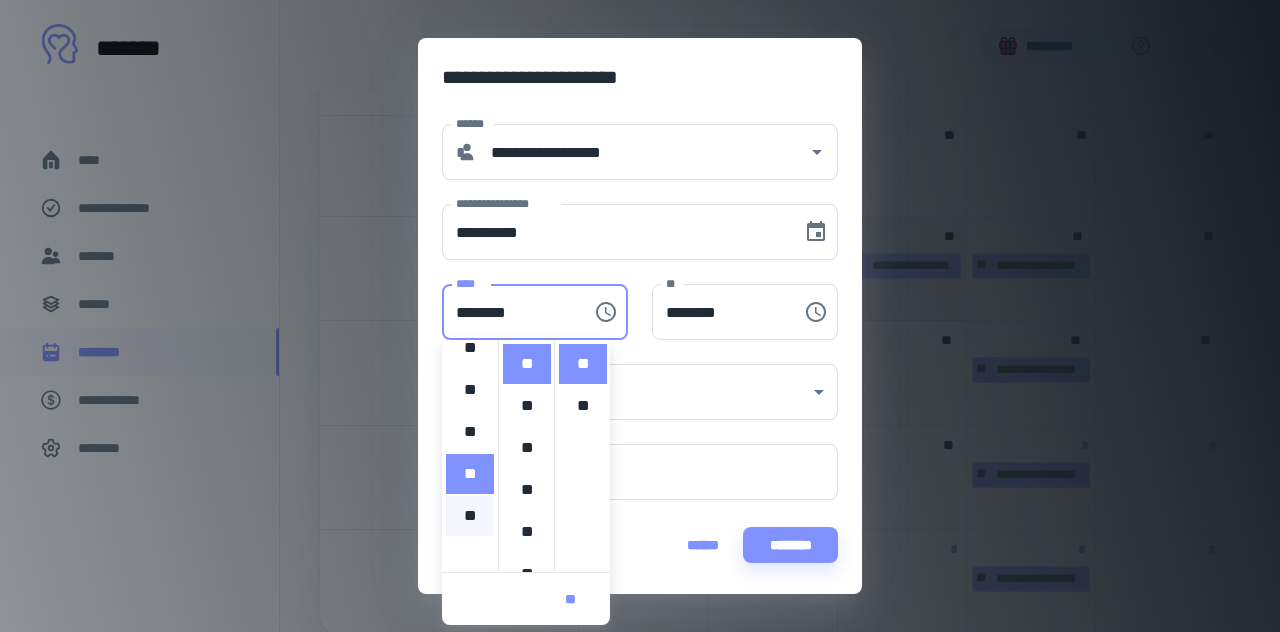 scroll, scrollTop: 285, scrollLeft: 0, axis: vertical 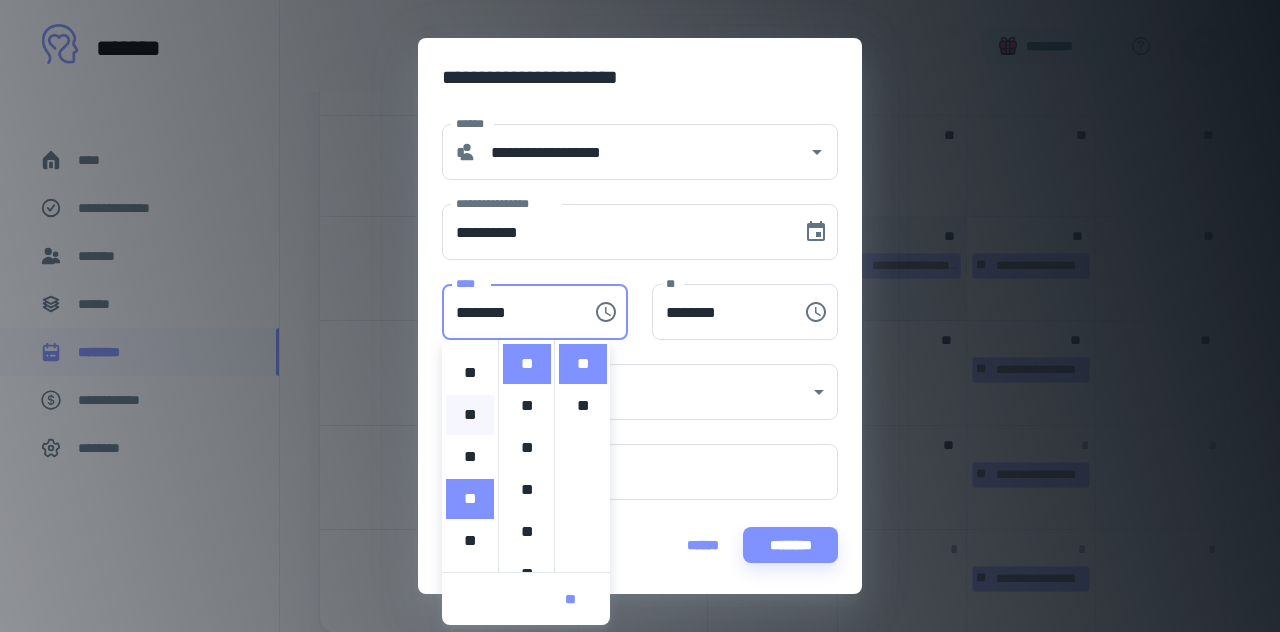 click on "**" at bounding box center [470, 415] 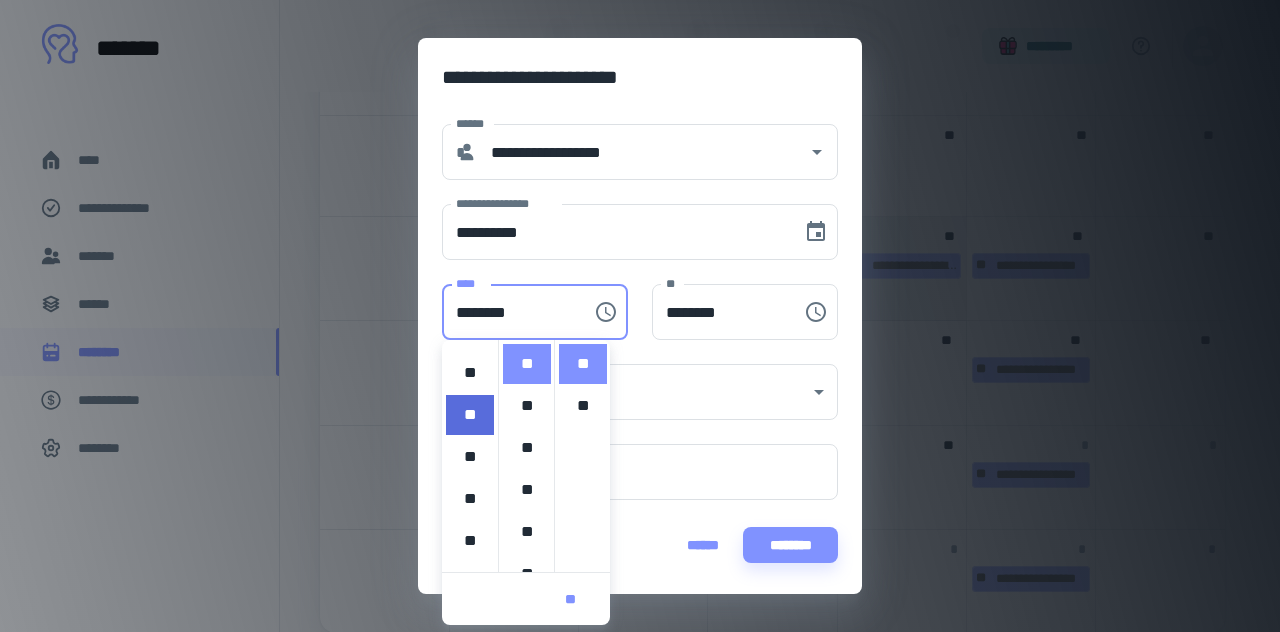 type on "********" 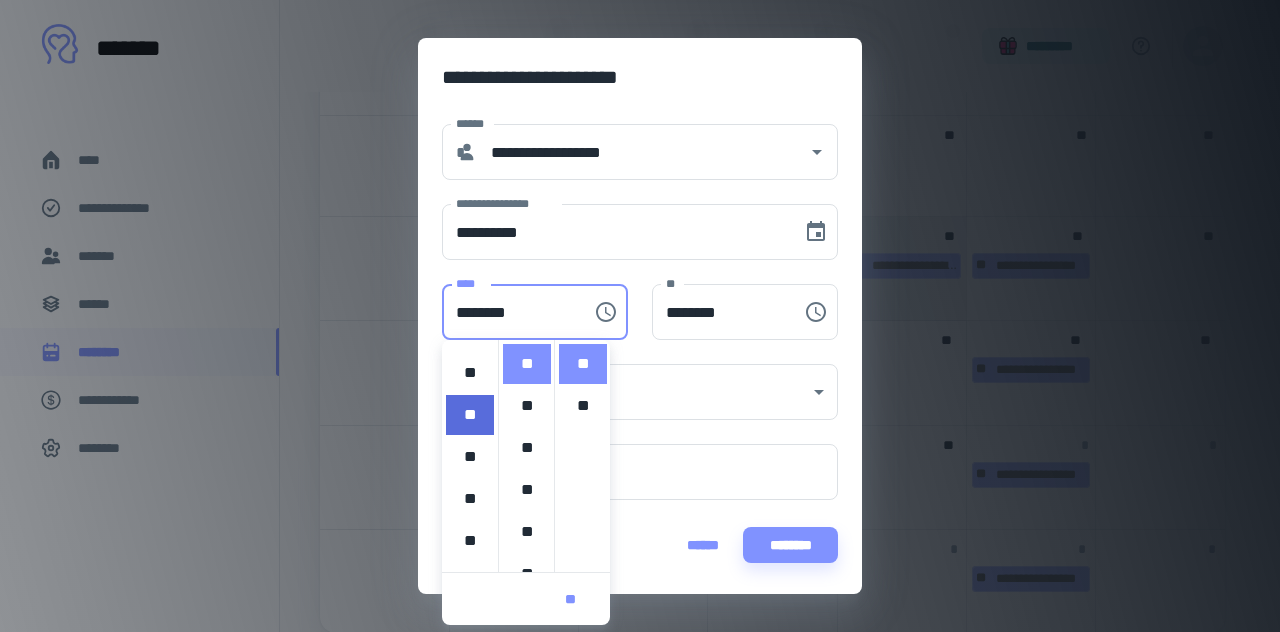 type on "********" 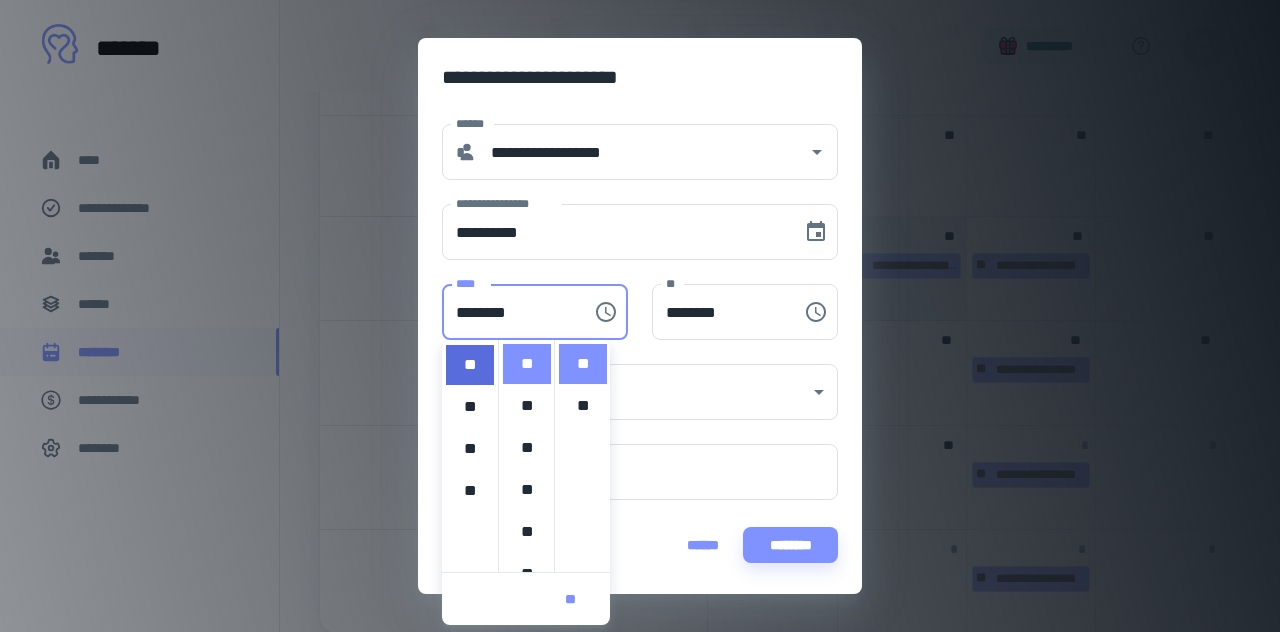 scroll, scrollTop: 336, scrollLeft: 0, axis: vertical 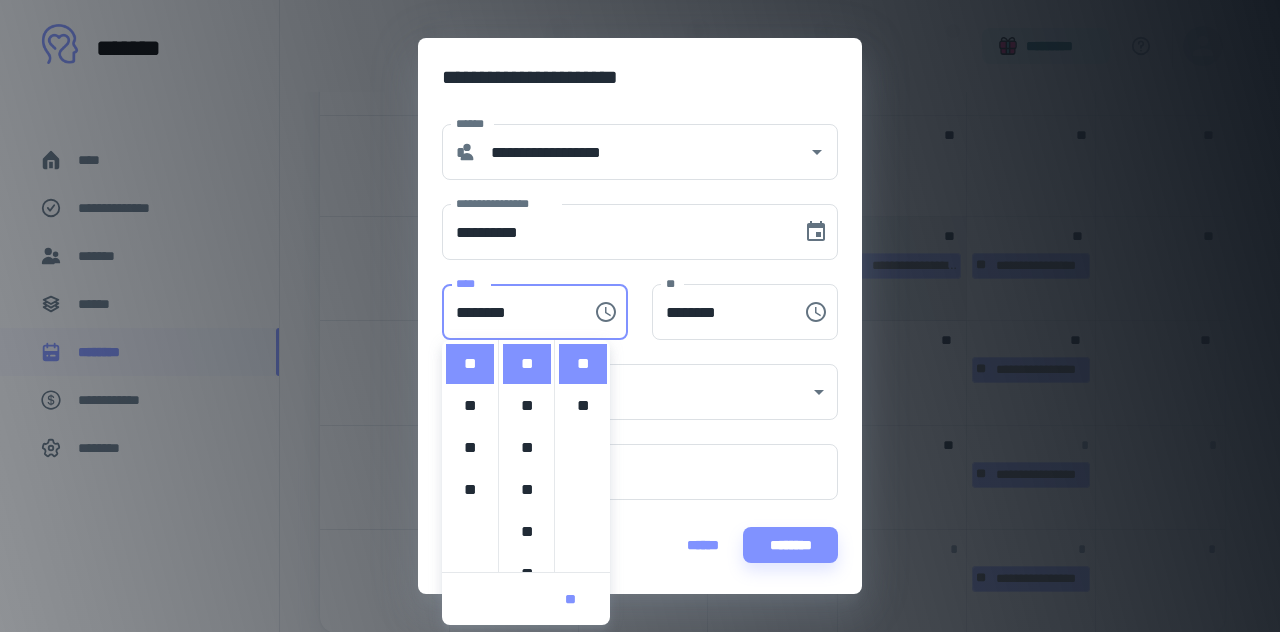 click on "**********" at bounding box center [628, 380] 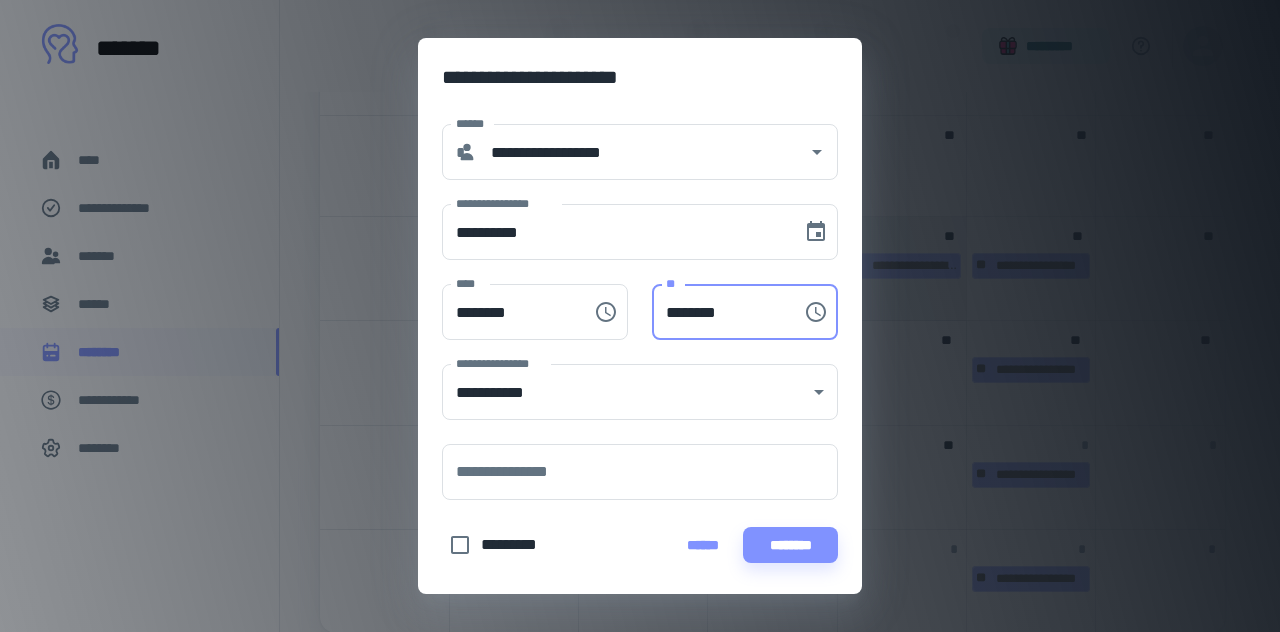 click on "********" at bounding box center (720, 312) 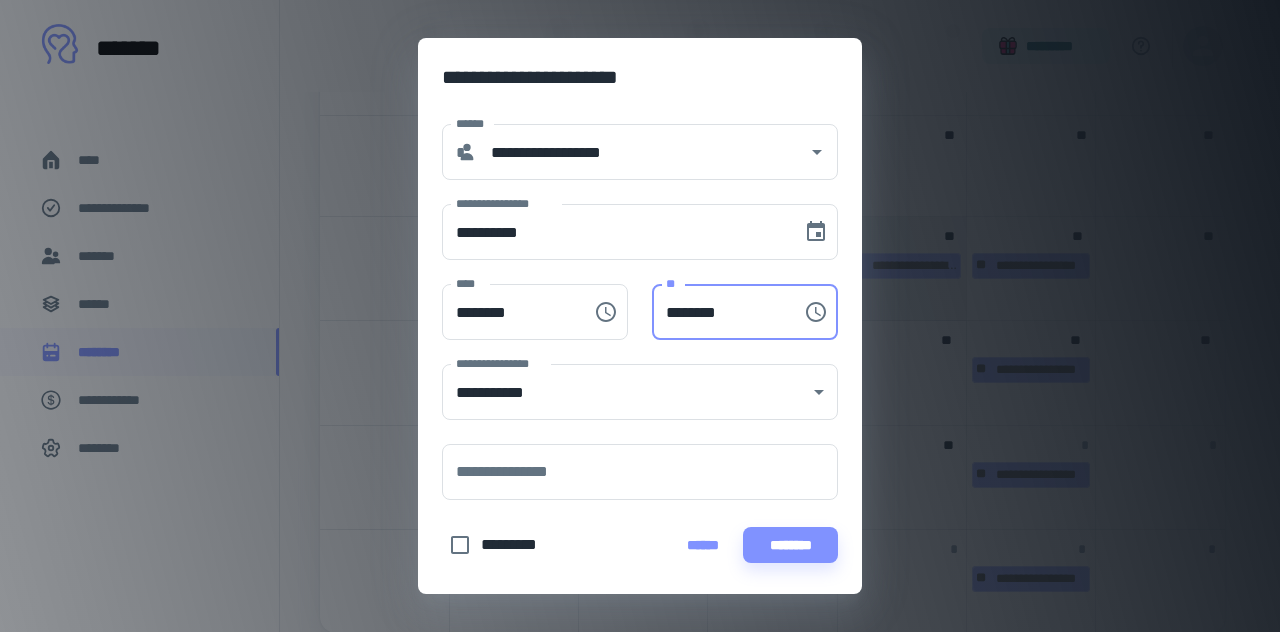 click on "**********" at bounding box center (628, 380) 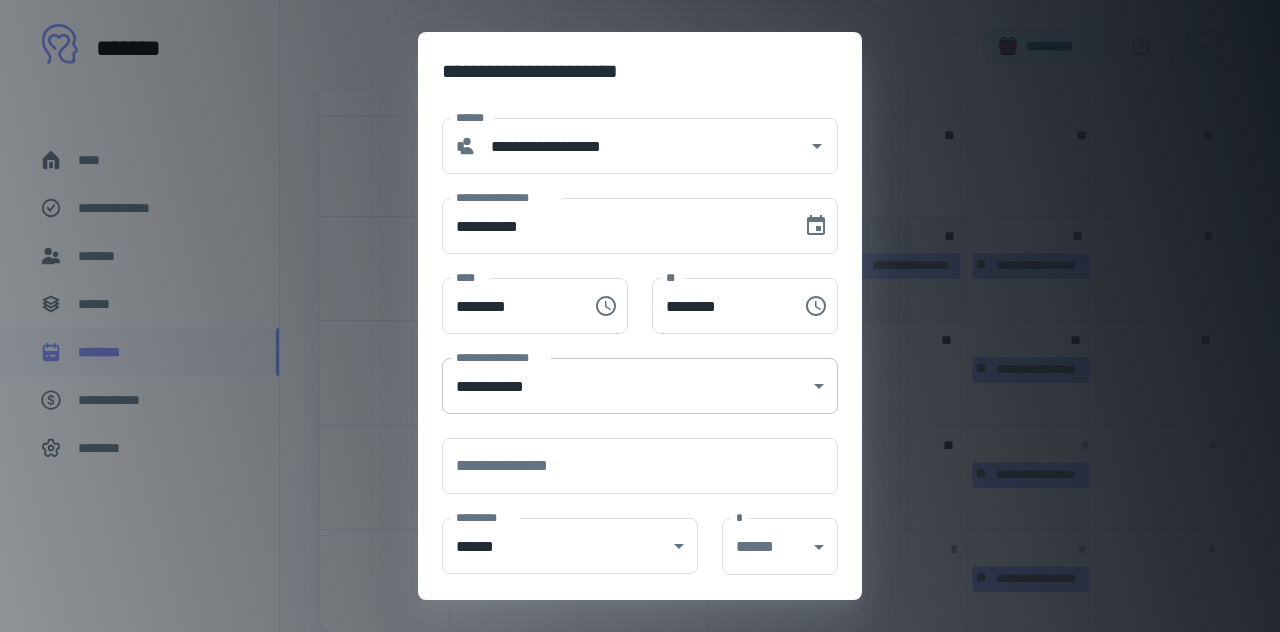 scroll, scrollTop: 69, scrollLeft: 0, axis: vertical 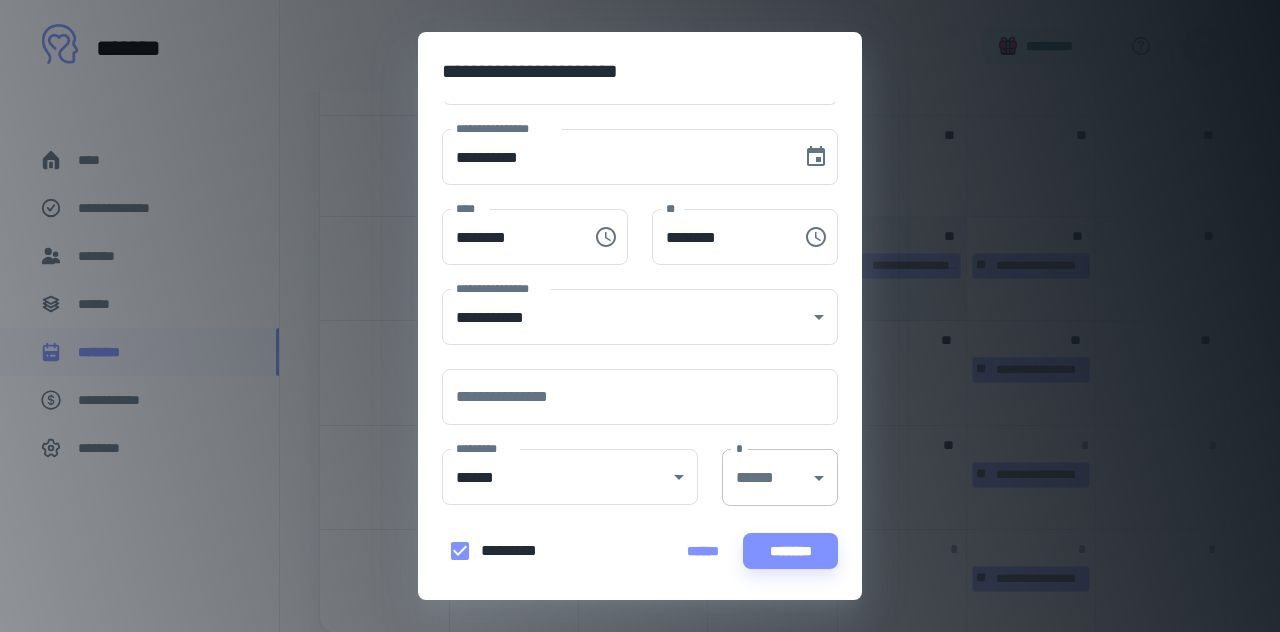 click on "**********" at bounding box center (640, -420) 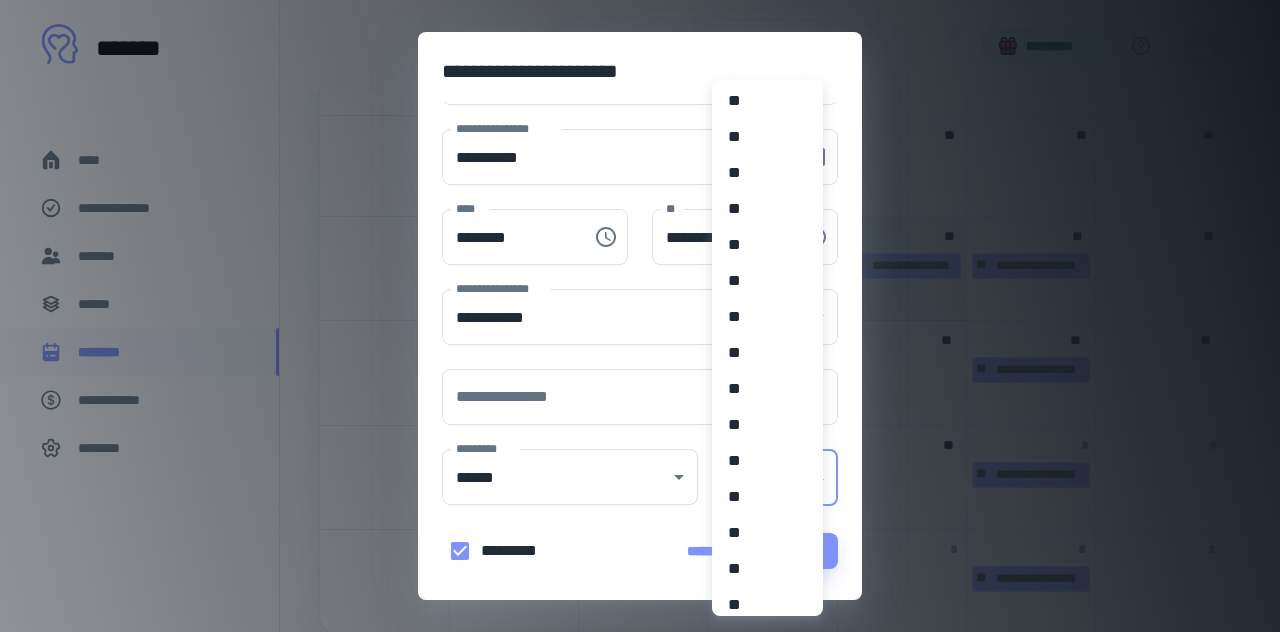 scroll, scrollTop: 1352, scrollLeft: 0, axis: vertical 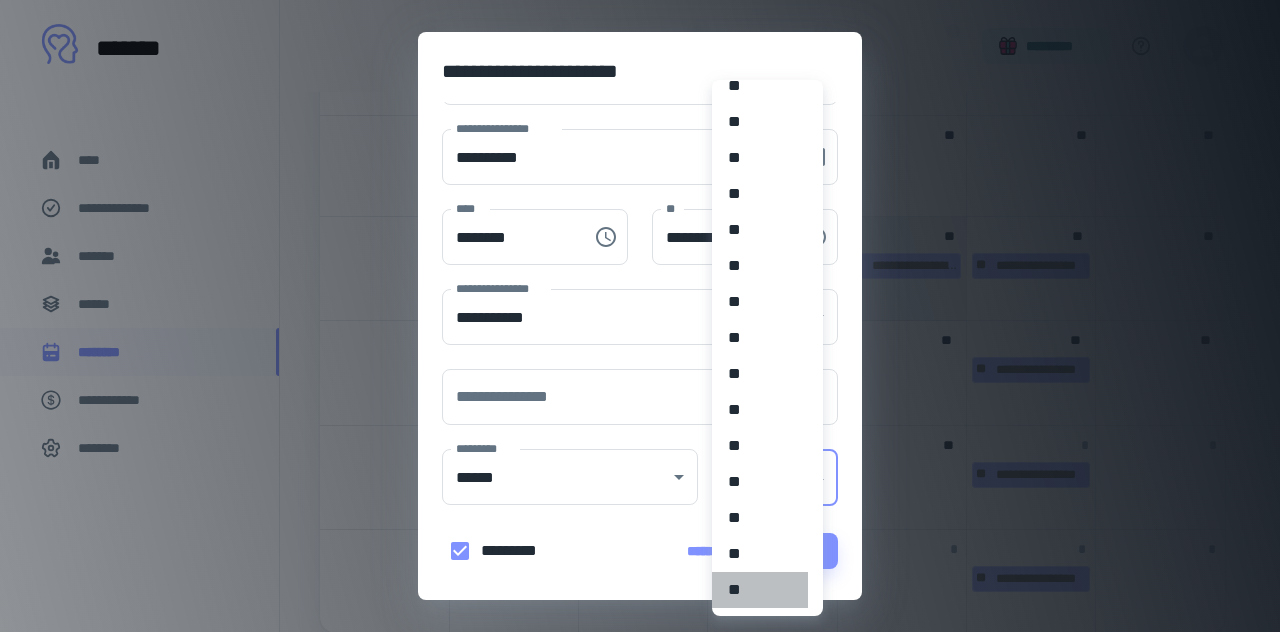 click on "**" at bounding box center (760, 590) 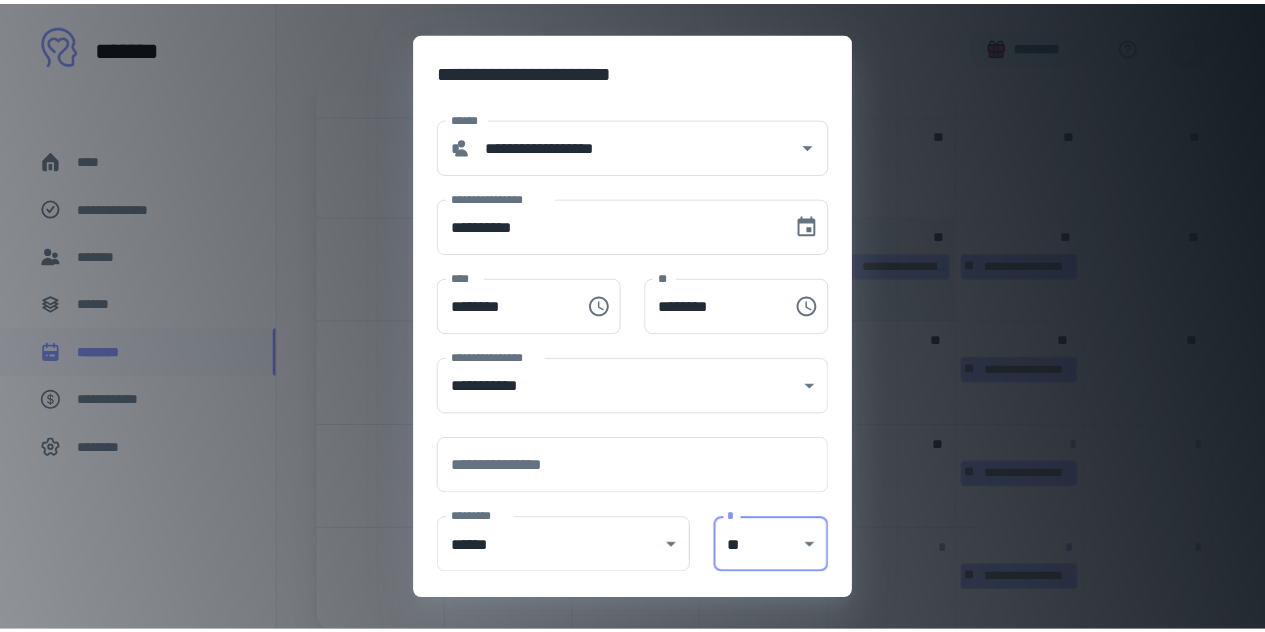 scroll, scrollTop: 68, scrollLeft: 0, axis: vertical 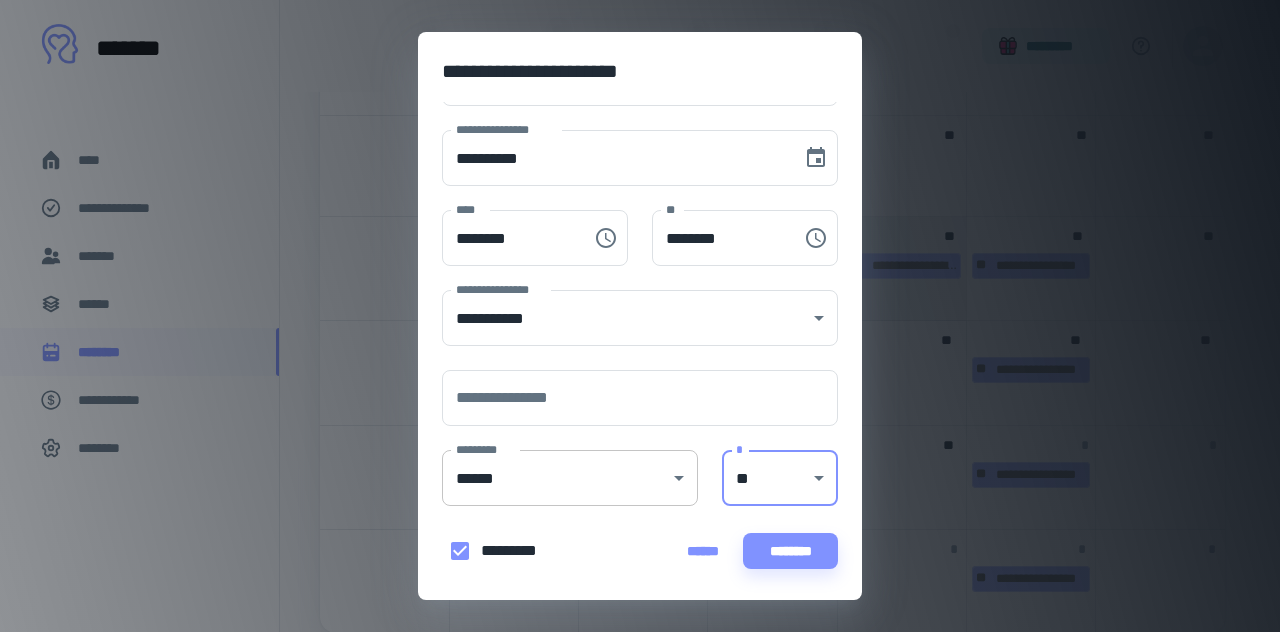 click on "**********" at bounding box center [640, -420] 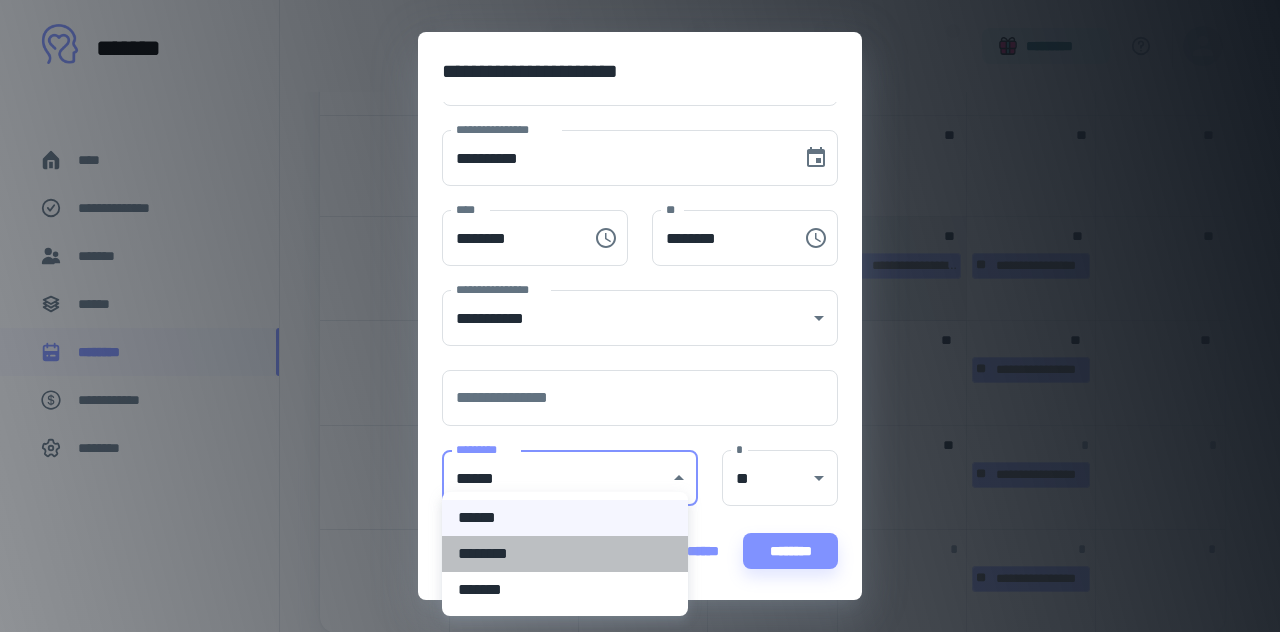 click on "********" at bounding box center (565, 554) 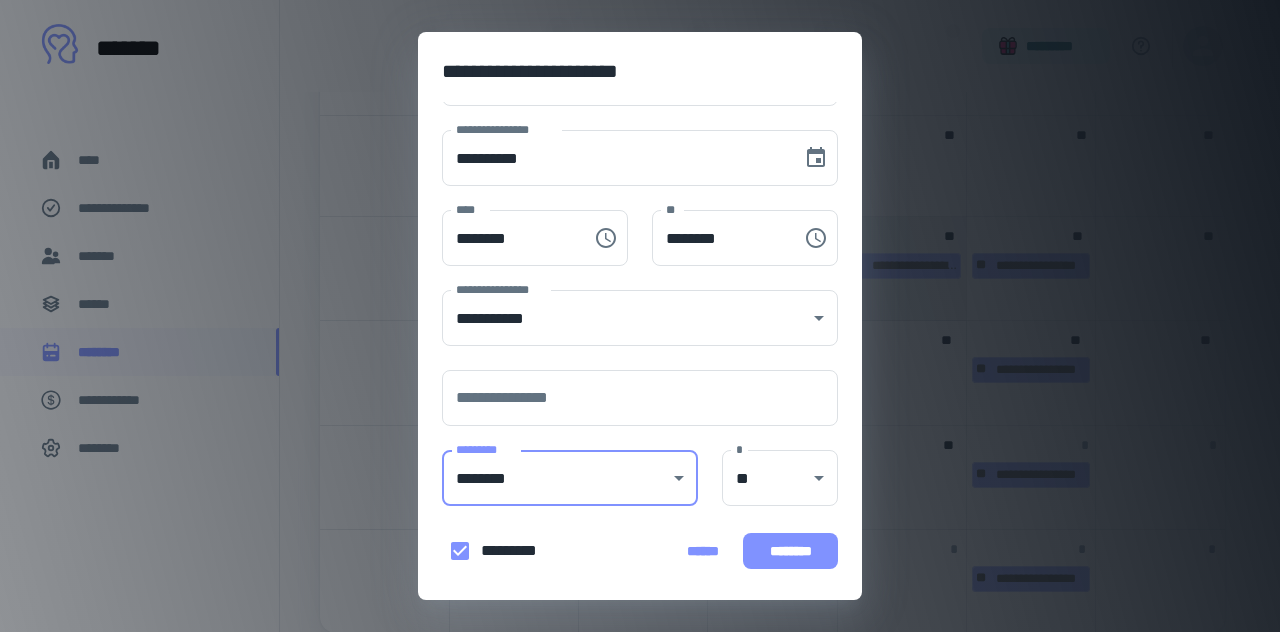 click on "********" at bounding box center (790, 551) 